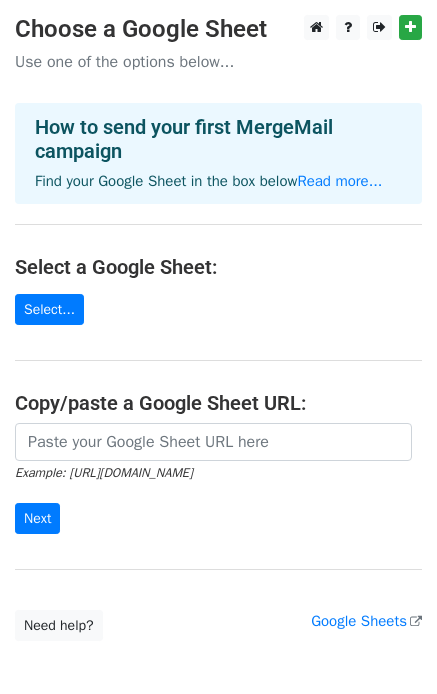 scroll, scrollTop: 0, scrollLeft: 0, axis: both 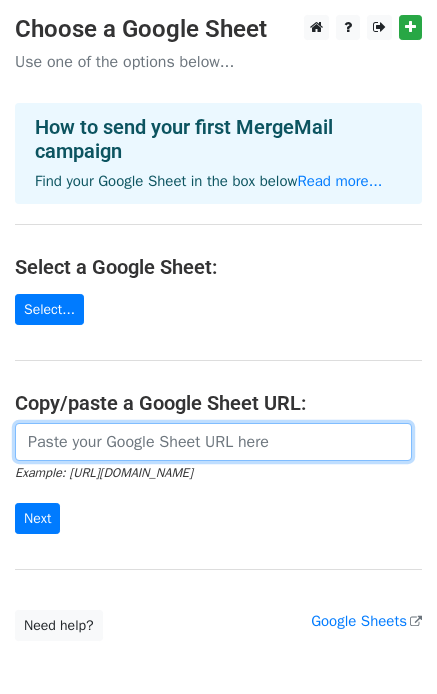 click at bounding box center (213, 442) 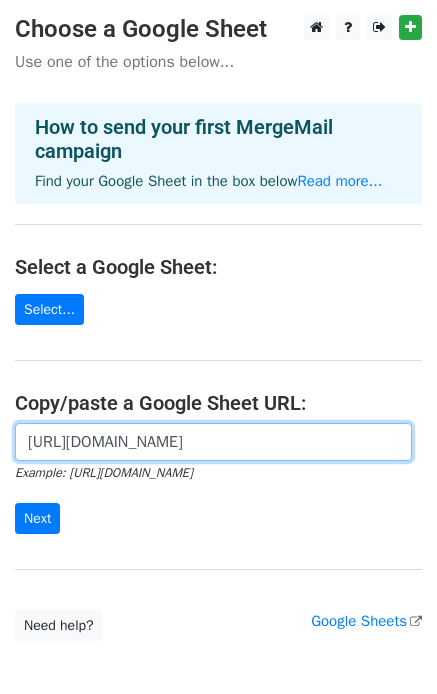 scroll, scrollTop: 0, scrollLeft: 414, axis: horizontal 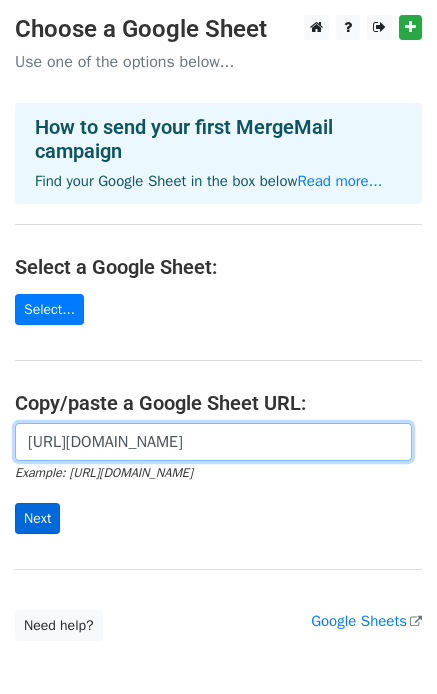 type on "https://docs.google.com/spreadsheets/d/1Ud2ZA0jXnrkLWkuj23bLlY5le4BBZer0ngNj21TK97c/edit?usp=sharing" 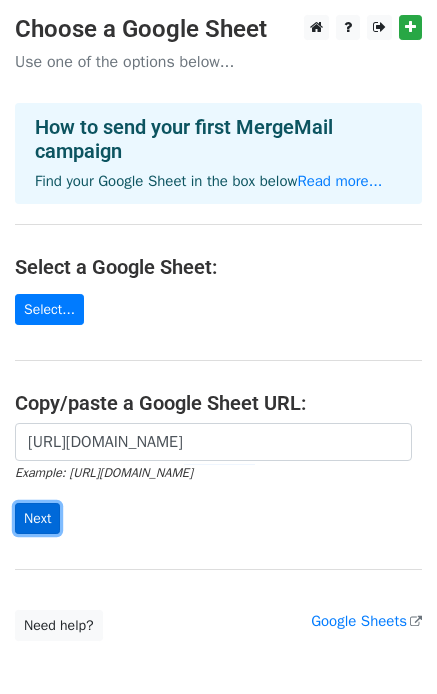 click on "Next" at bounding box center (37, 518) 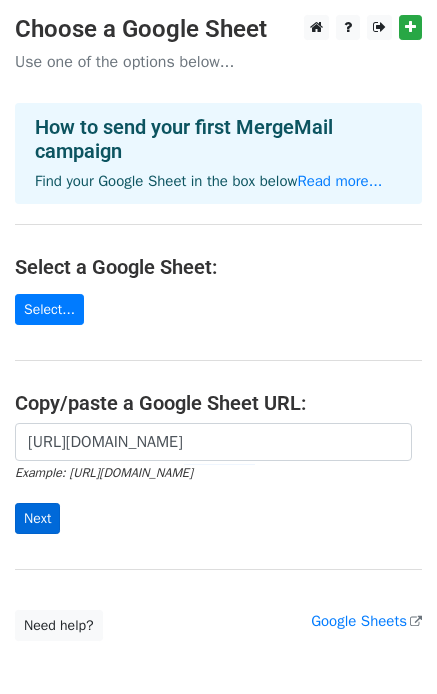scroll, scrollTop: 0, scrollLeft: 0, axis: both 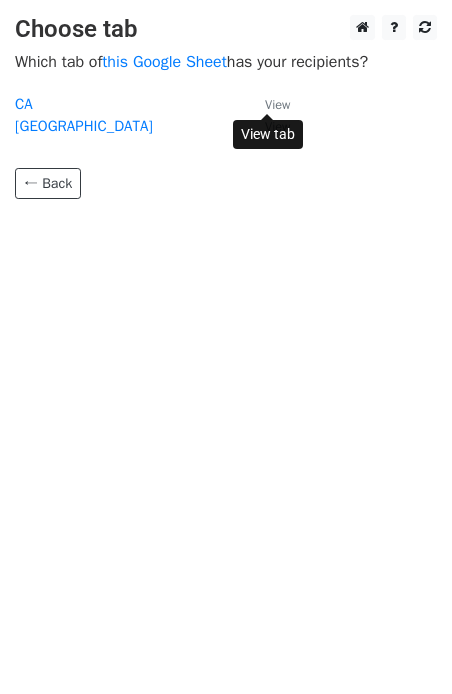 click on "View" at bounding box center (277, 105) 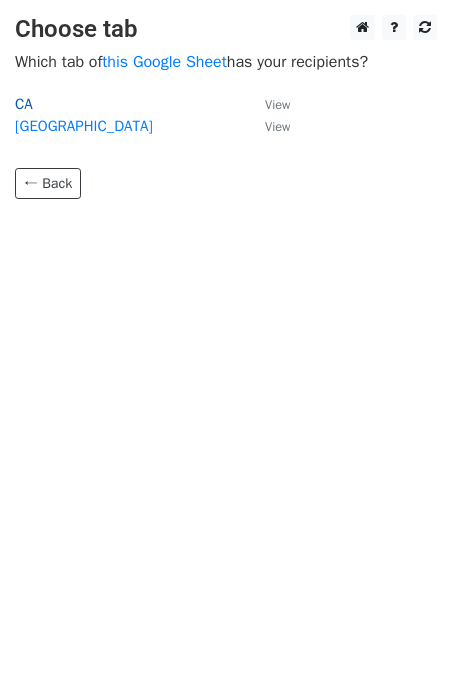 click on "CA" at bounding box center [24, 104] 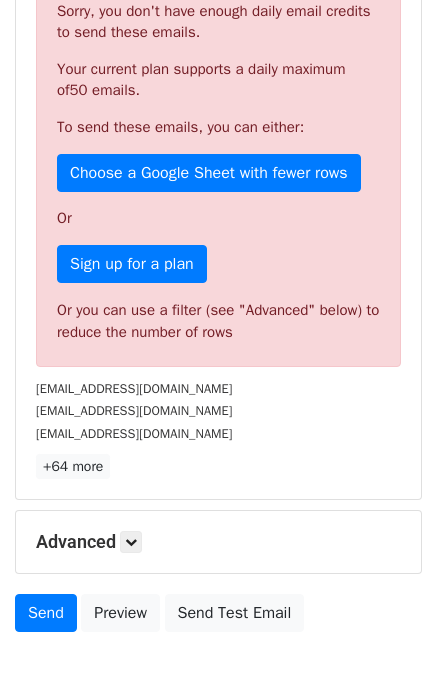 scroll, scrollTop: 500, scrollLeft: 0, axis: vertical 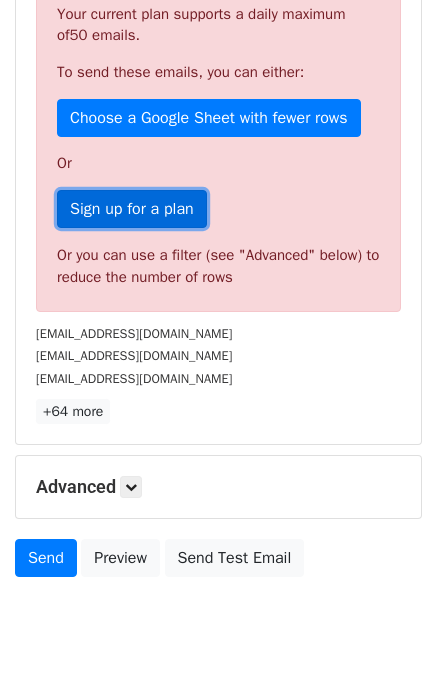 click on "Sign up for a plan" at bounding box center (132, 209) 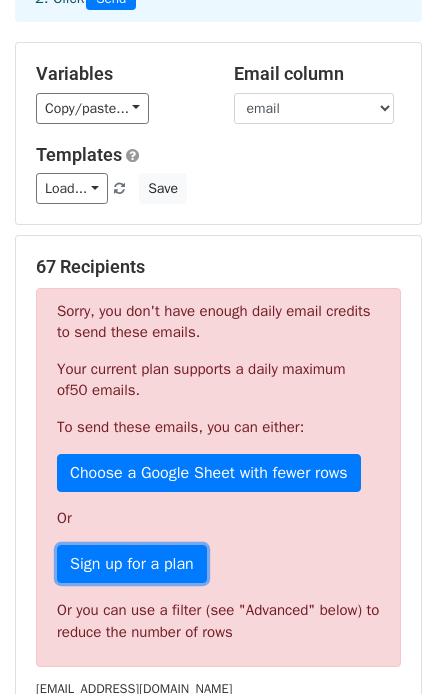 scroll, scrollTop: 0, scrollLeft: 0, axis: both 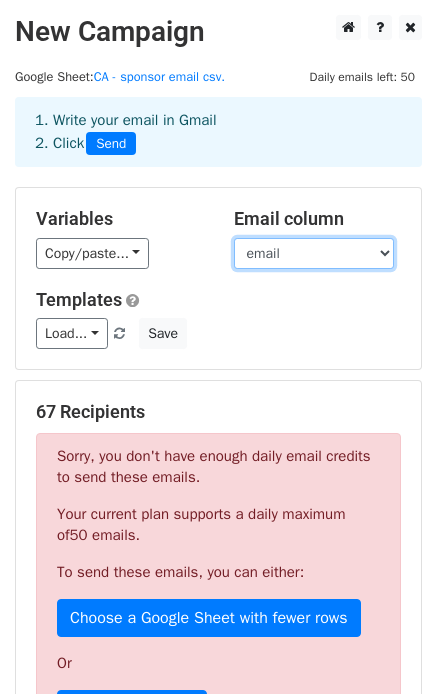 click on "email
POC
Organization name" at bounding box center (314, 253) 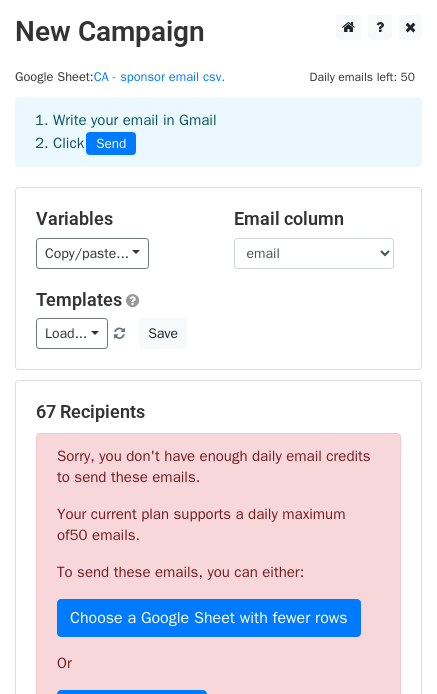 click on "Variables
Copy/paste...
{{email}}
{{POC}}
{{Organization name}}
Email column
email
POC
Organization name
Templates
Load...
No templates saved
Save" at bounding box center [218, 278] 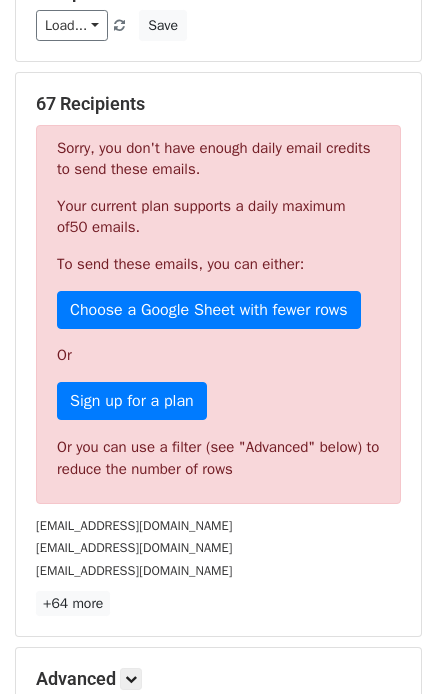 scroll, scrollTop: 100, scrollLeft: 0, axis: vertical 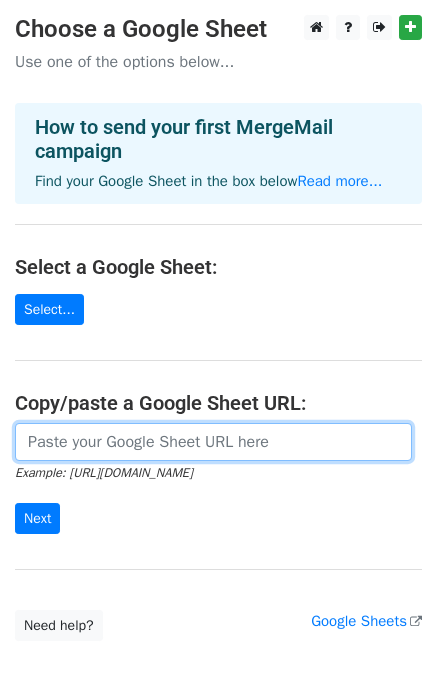 click at bounding box center [213, 442] 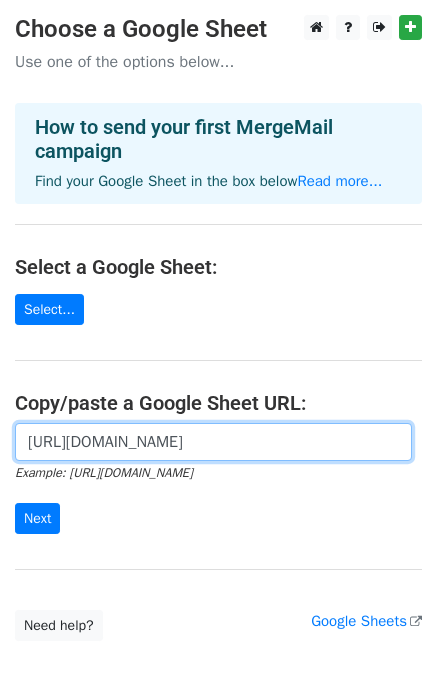 scroll, scrollTop: 0, scrollLeft: 414, axis: horizontal 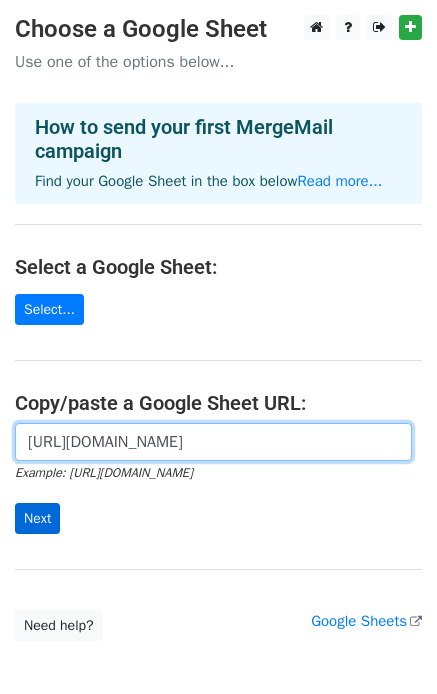 type on "https://docs.google.com/spreadsheets/d/1Ud2ZA0jXnrkLWkuj23bLlY5le4BBZer0ngNj21TK97c/edit?usp=sharing" 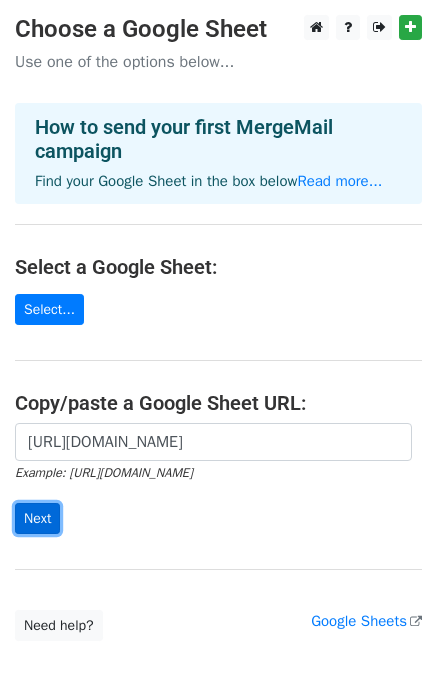 click on "Next" at bounding box center (37, 518) 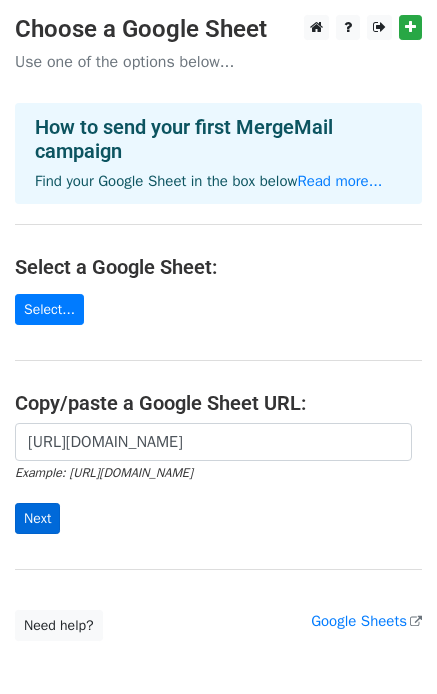 scroll, scrollTop: 0, scrollLeft: 0, axis: both 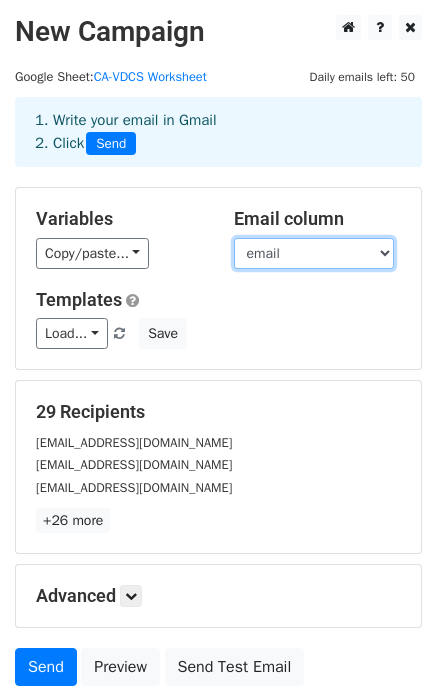 click on "email
POC
organization" at bounding box center [314, 253] 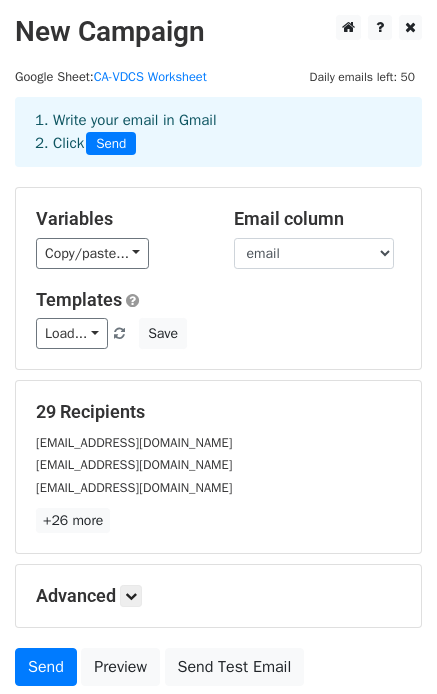 click on "1. Write your email in Gmail
2. Click
Send" at bounding box center [218, 147] 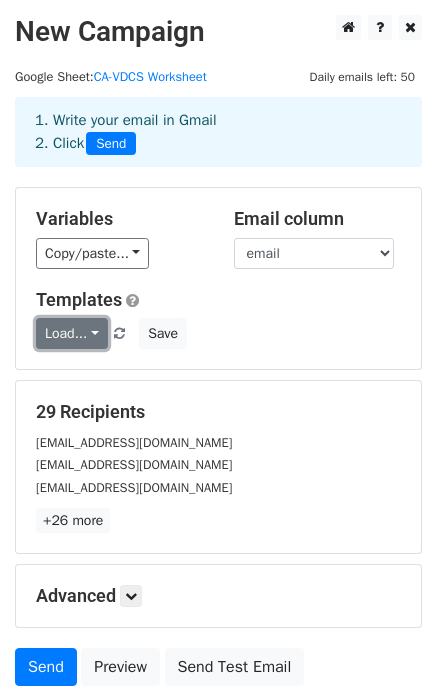 click on "Load..." at bounding box center [72, 333] 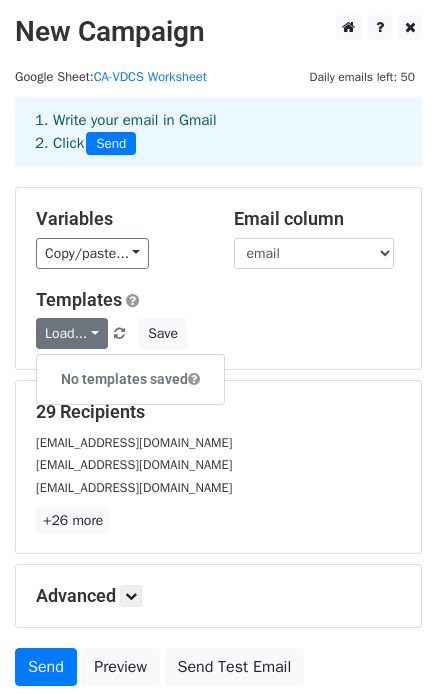 drag, startPoint x: 271, startPoint y: 326, endPoint x: 315, endPoint y: 320, distance: 44.407207 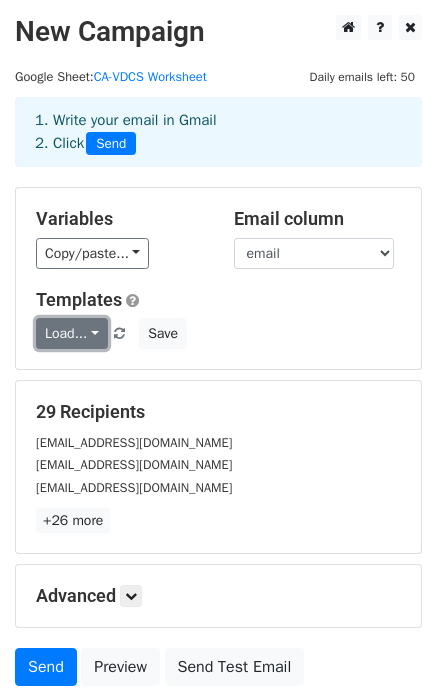 click on "Load..." at bounding box center (72, 333) 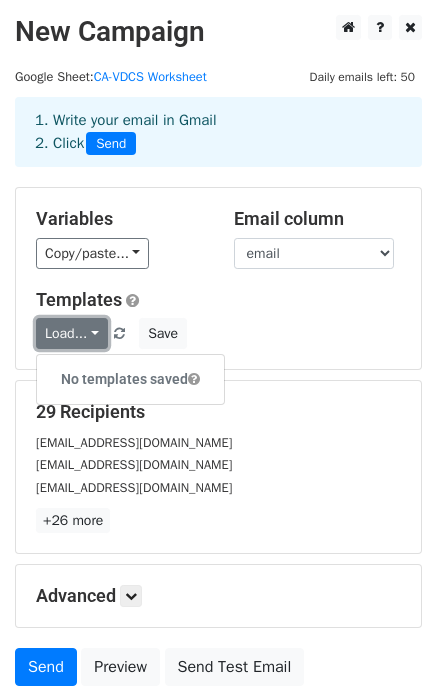 click on "Load..." at bounding box center (72, 333) 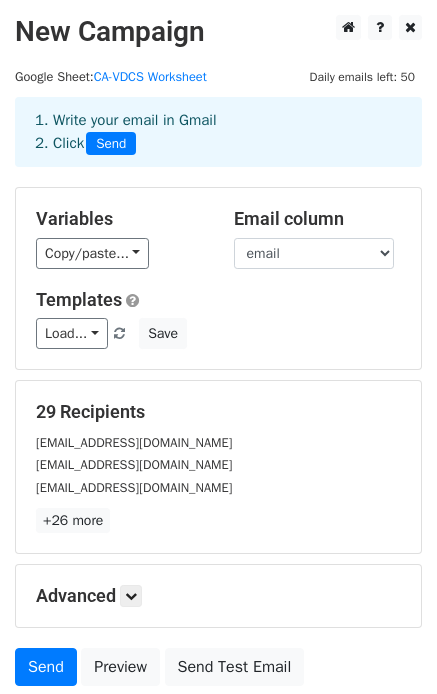click on "Load...
No templates saved
Save" at bounding box center [218, 333] 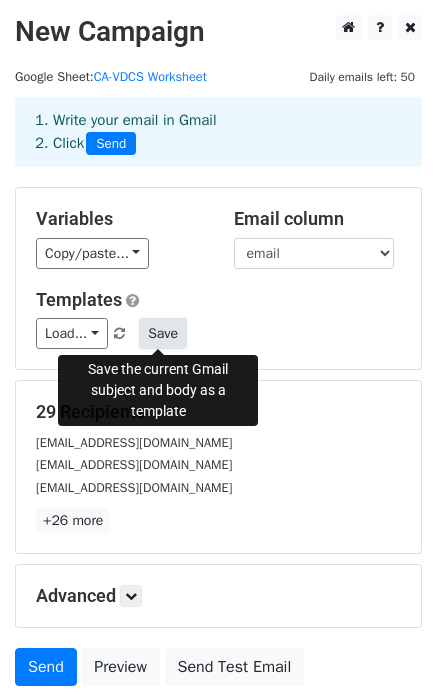 click on "Save" at bounding box center (163, 333) 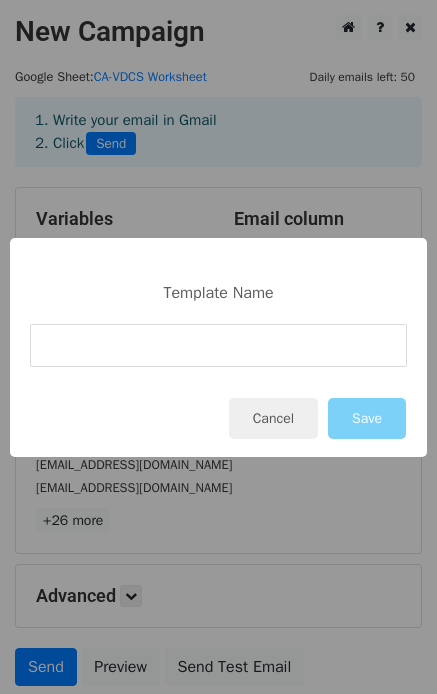 click at bounding box center [218, 345] 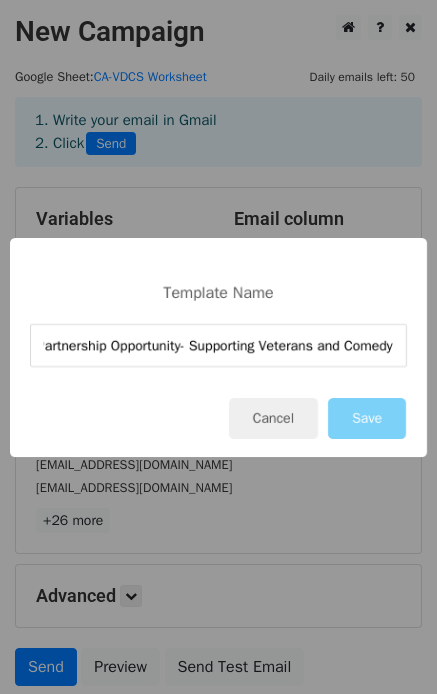 scroll, scrollTop: 0, scrollLeft: 21, axis: horizontal 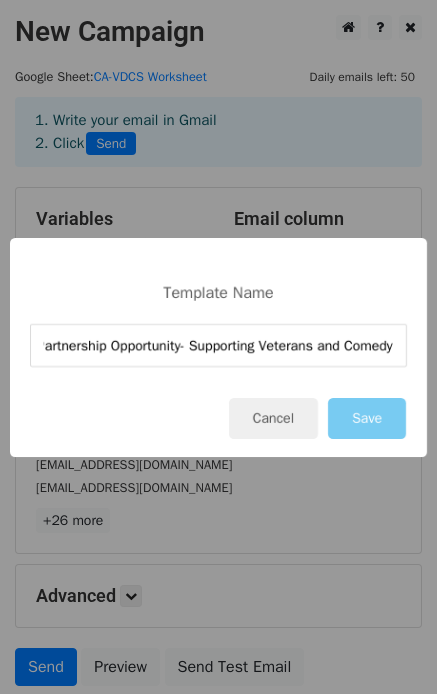 type on "Partnership Opportunity- Supporting Veterans and Comedy" 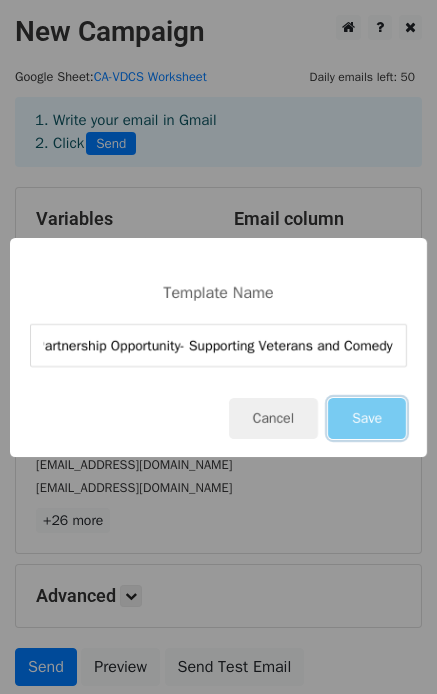 click on "Save" at bounding box center [367, 418] 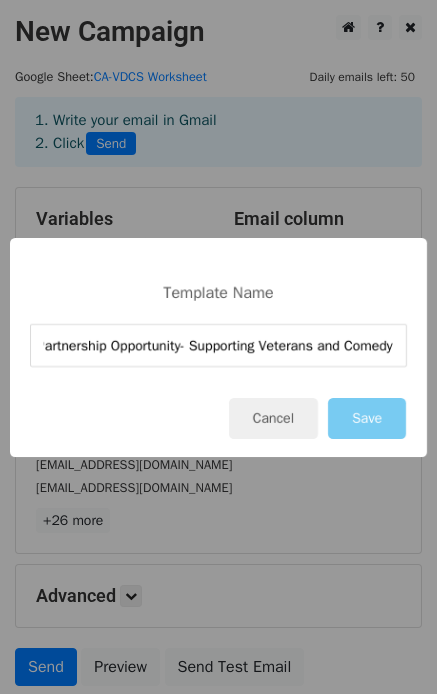 scroll, scrollTop: 0, scrollLeft: 0, axis: both 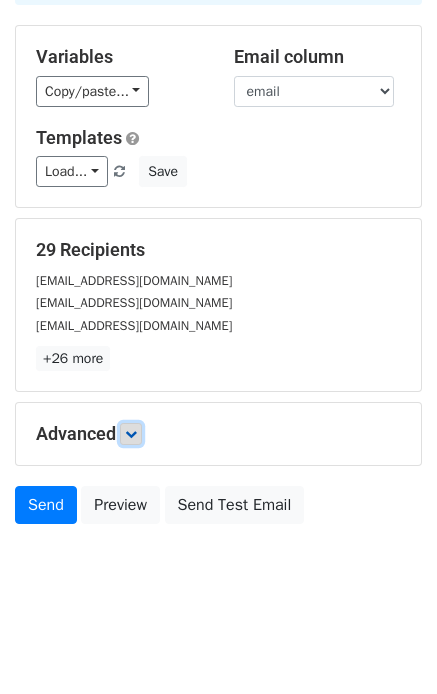 click at bounding box center [131, 434] 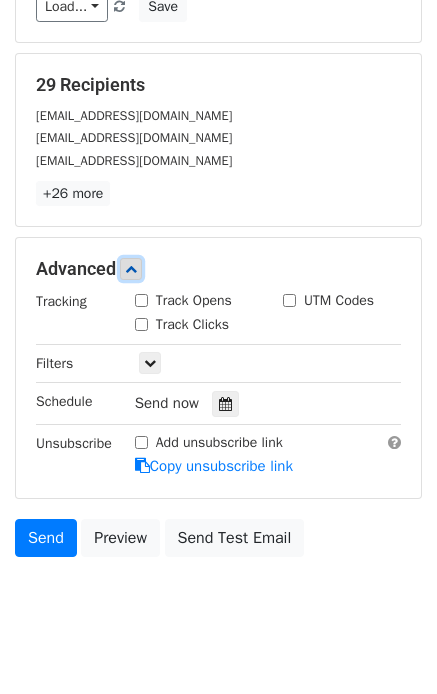 scroll, scrollTop: 358, scrollLeft: 0, axis: vertical 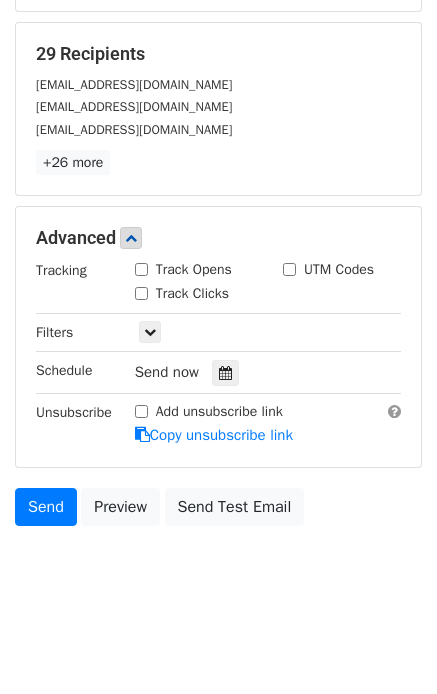 click on "Track Opens" at bounding box center (141, 269) 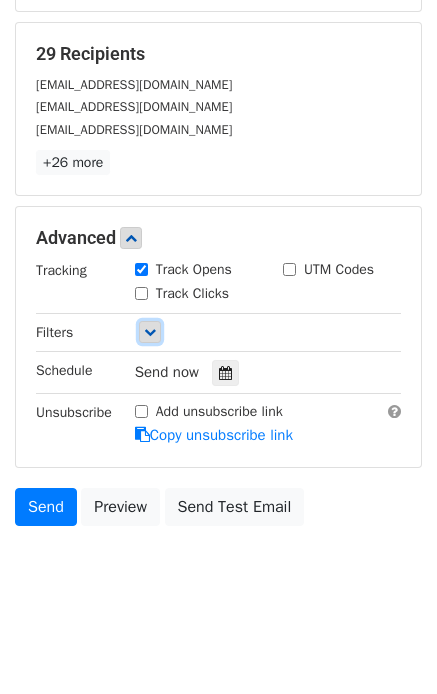click at bounding box center (150, 332) 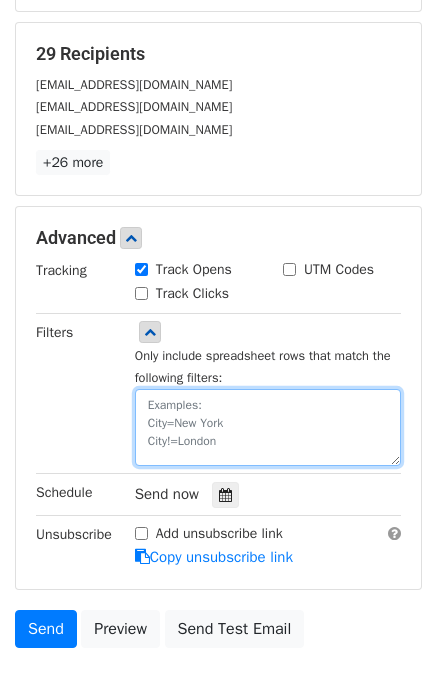 click at bounding box center [268, 427] 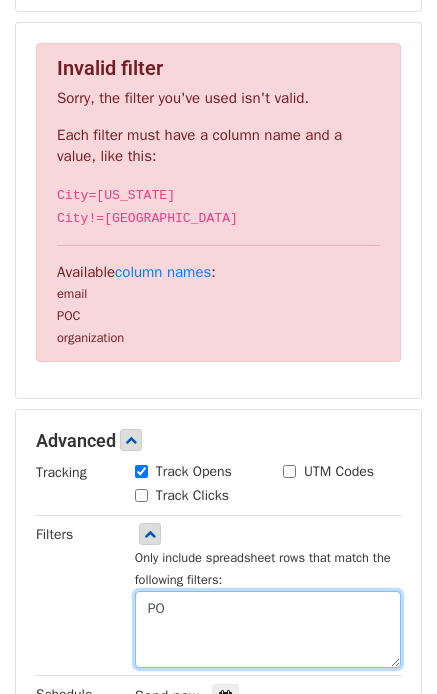 type on "P" 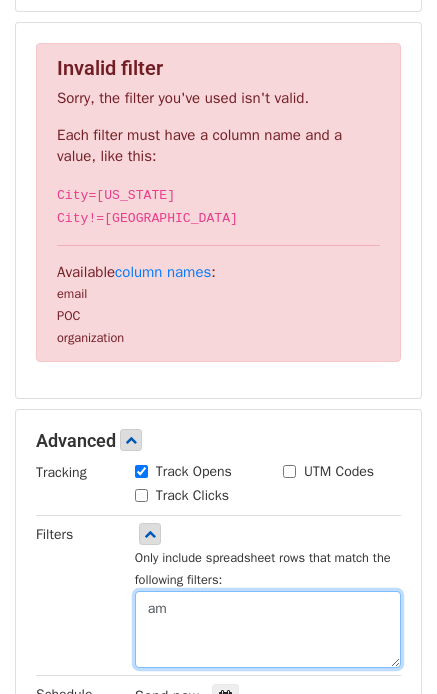 type on "a" 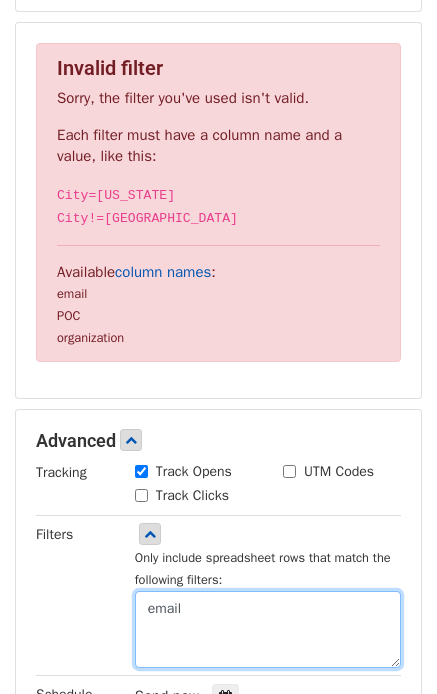 type on "email" 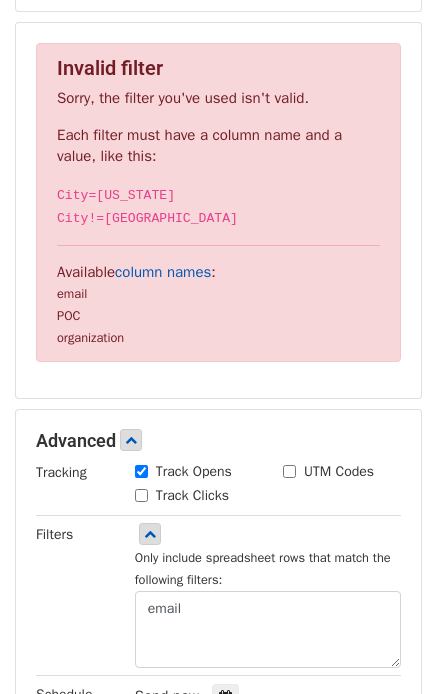 click on "column names" at bounding box center (163, 272) 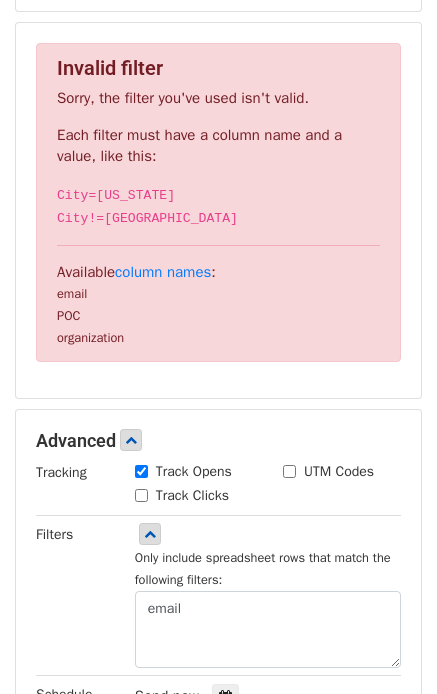 scroll, scrollTop: 558, scrollLeft: 0, axis: vertical 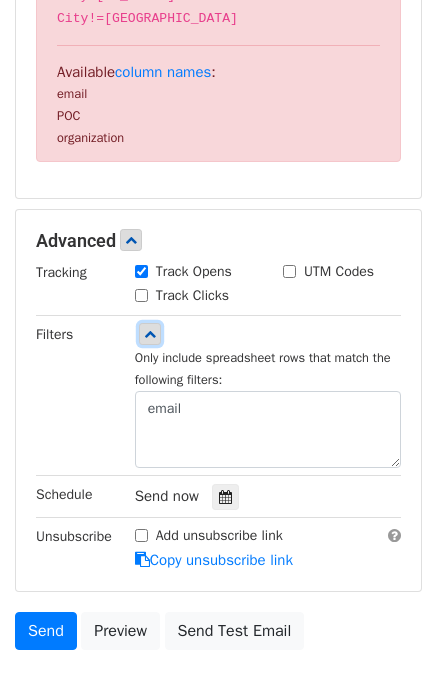 click at bounding box center [150, 334] 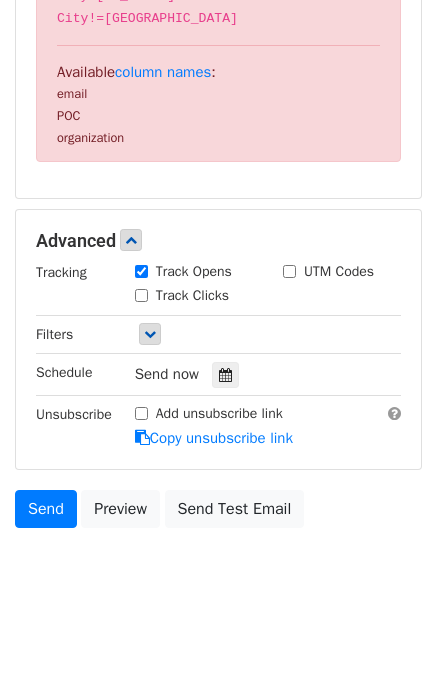 click on "Add unsubscribe link" at bounding box center [141, 413] 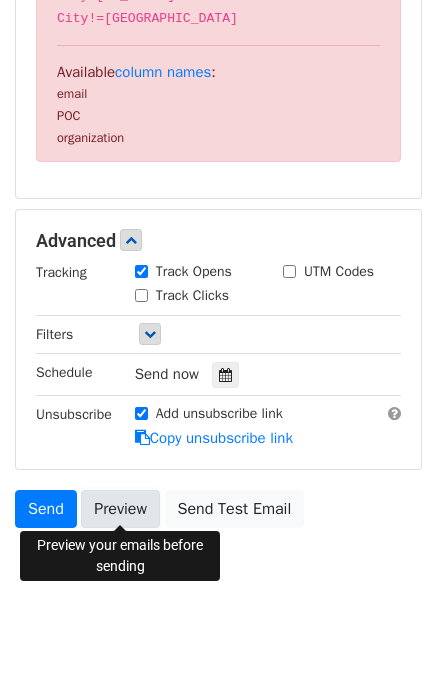 click on "Preview" at bounding box center [120, 509] 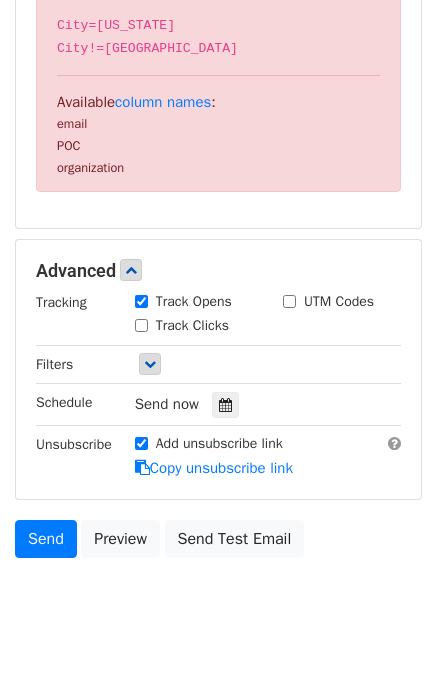 scroll, scrollTop: 559, scrollLeft: 0, axis: vertical 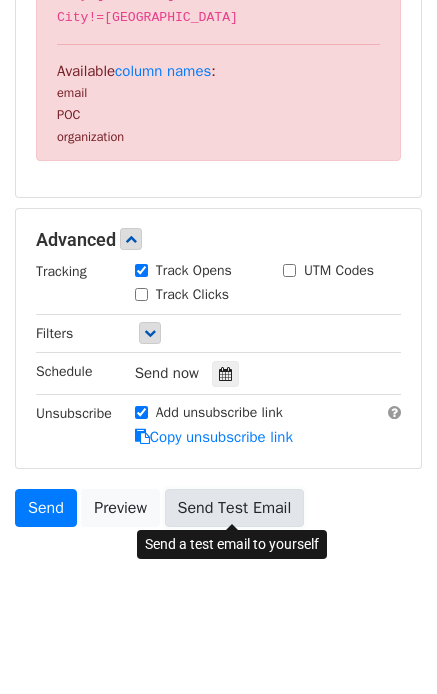 click on "Send Test Email" at bounding box center [235, 508] 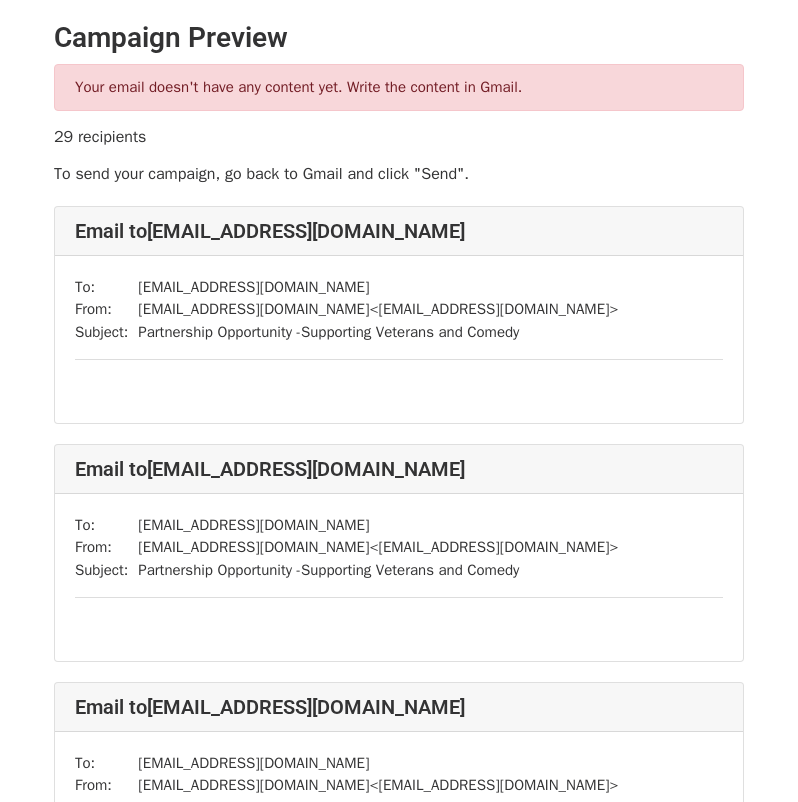 scroll, scrollTop: 0, scrollLeft: 0, axis: both 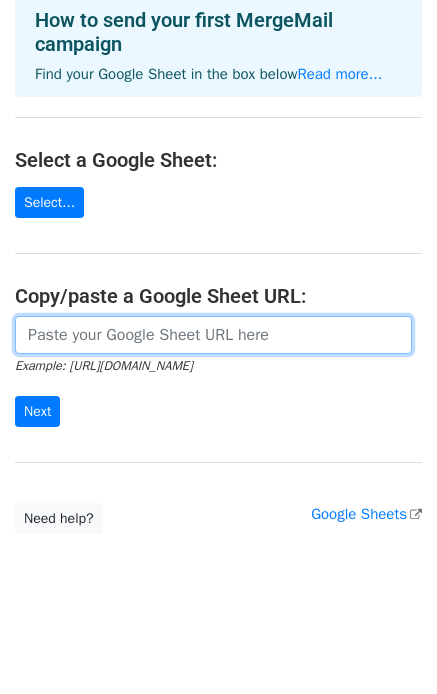 click at bounding box center [213, 335] 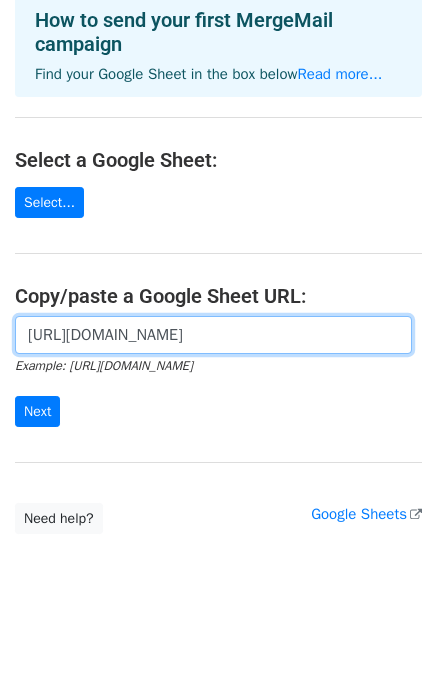 scroll, scrollTop: 0, scrollLeft: 414, axis: horizontal 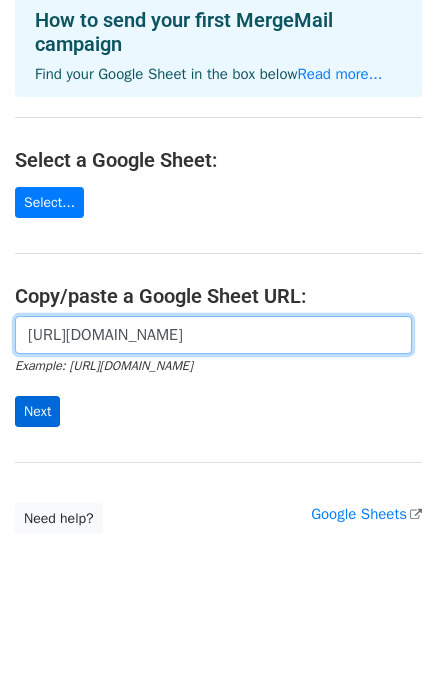 type on "[URL][DOMAIN_NAME]" 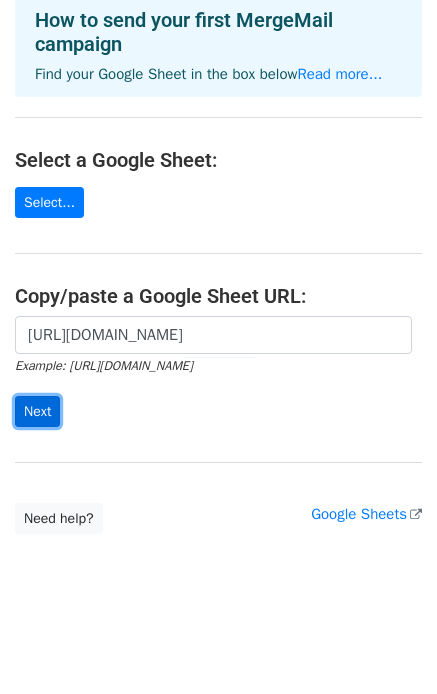 scroll, scrollTop: 0, scrollLeft: 0, axis: both 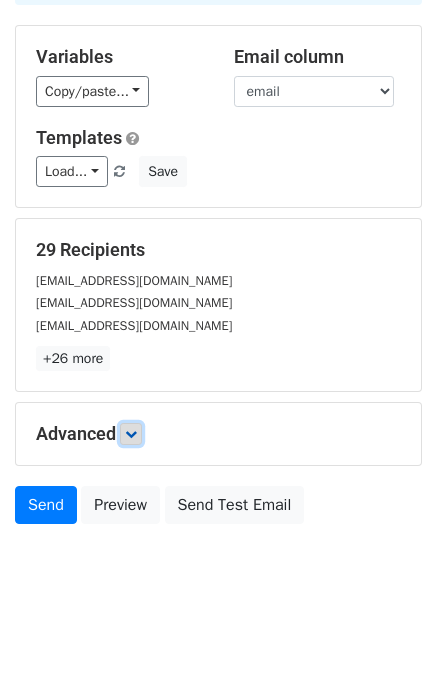 click at bounding box center (131, 434) 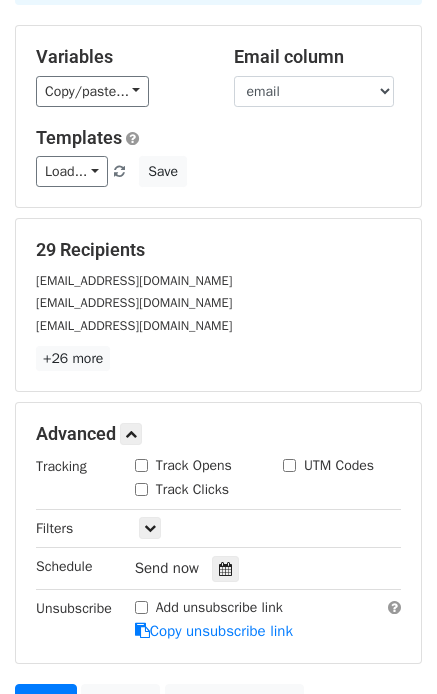 click on "Track Opens" at bounding box center [141, 465] 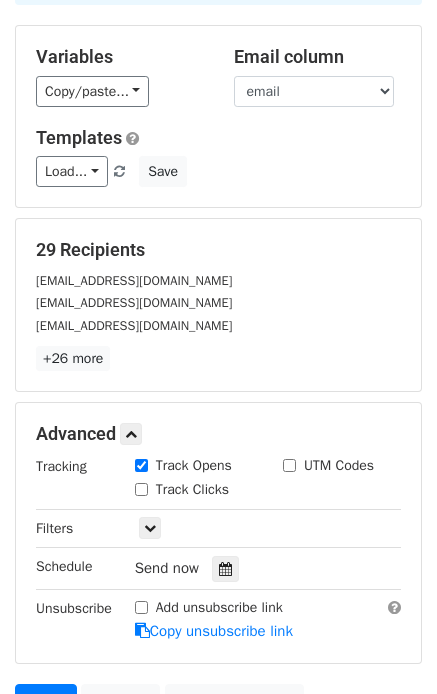 click on "Track Clicks" at bounding box center (141, 489) 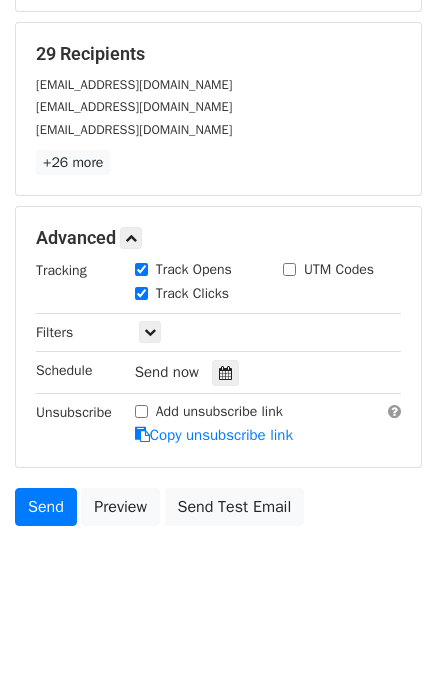 scroll, scrollTop: 258, scrollLeft: 0, axis: vertical 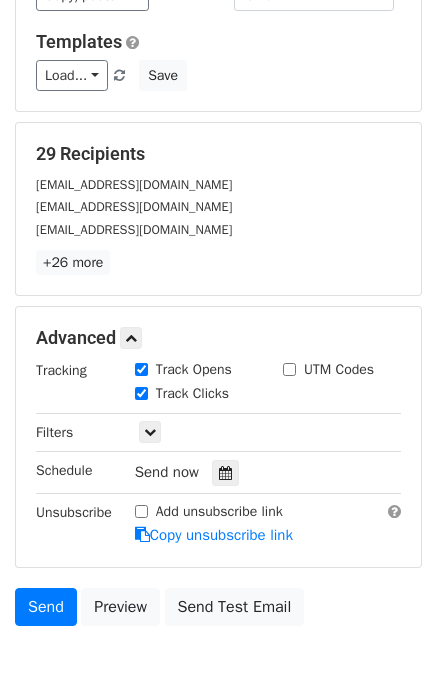 click on "Add unsubscribe link" at bounding box center [141, 511] 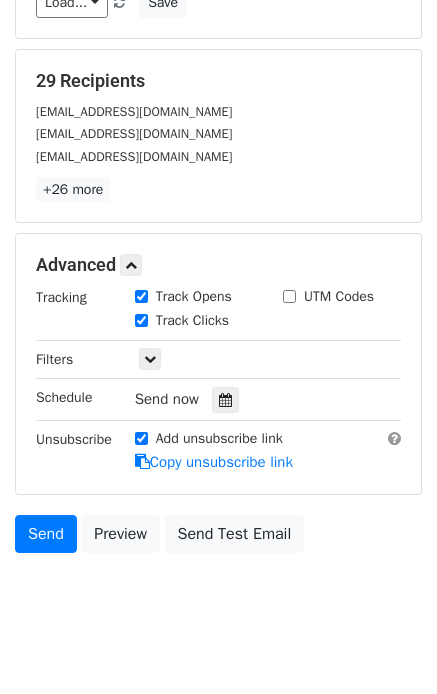scroll, scrollTop: 358, scrollLeft: 0, axis: vertical 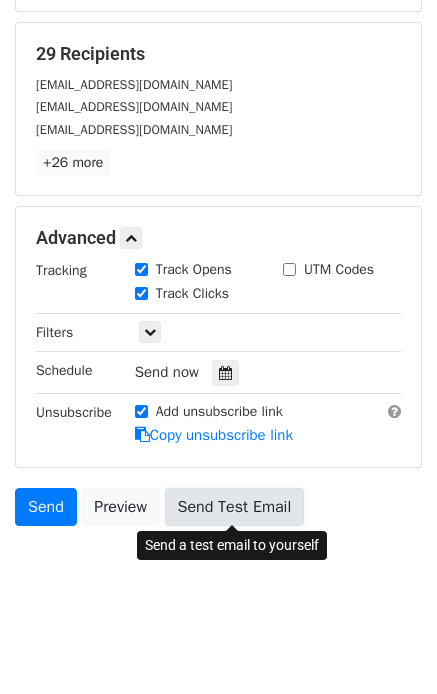 click on "Send Test Email" at bounding box center (235, 507) 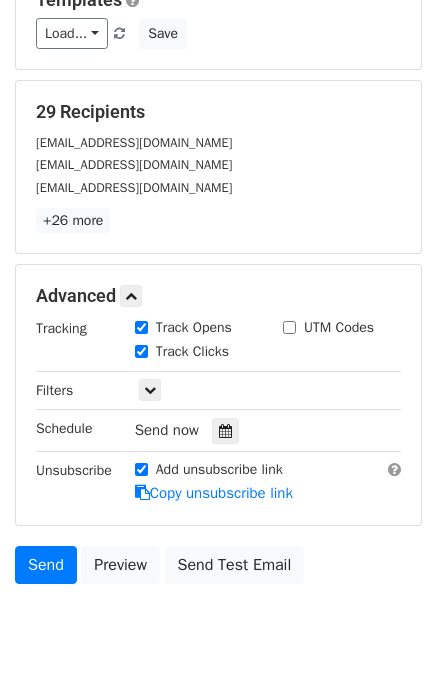 scroll, scrollTop: 358, scrollLeft: 0, axis: vertical 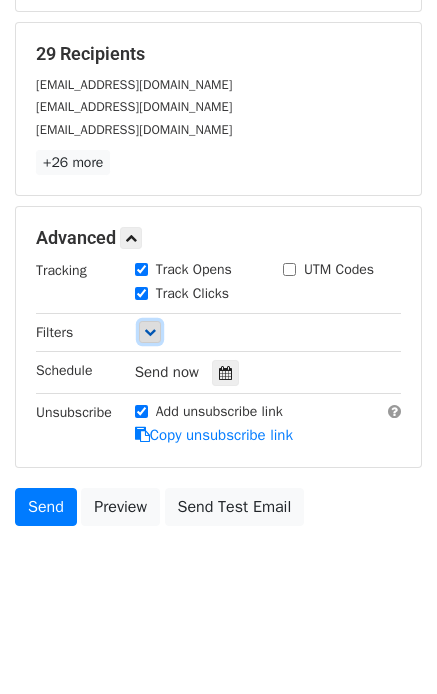click at bounding box center [150, 332] 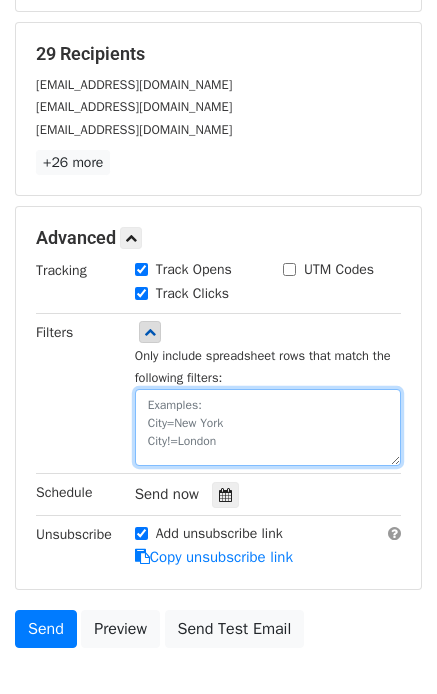 click at bounding box center [268, 427] 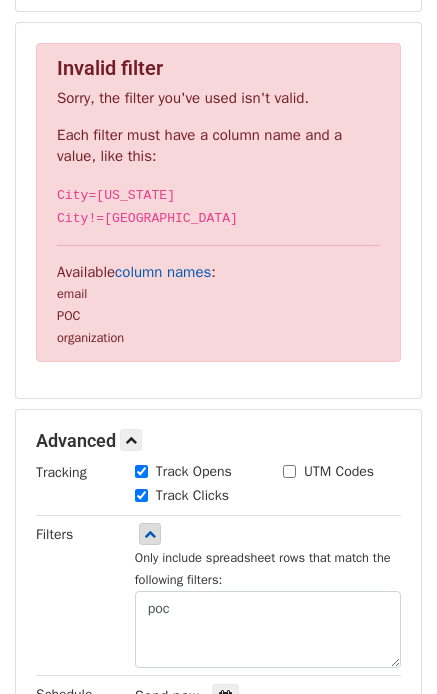 click on "column names" at bounding box center (163, 272) 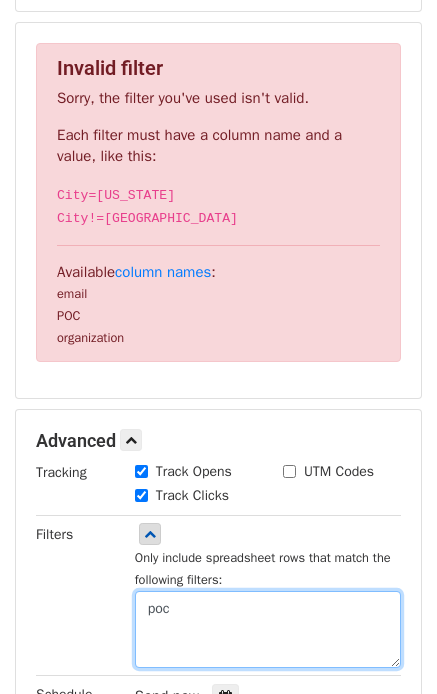 click on "poc" at bounding box center (268, 629) 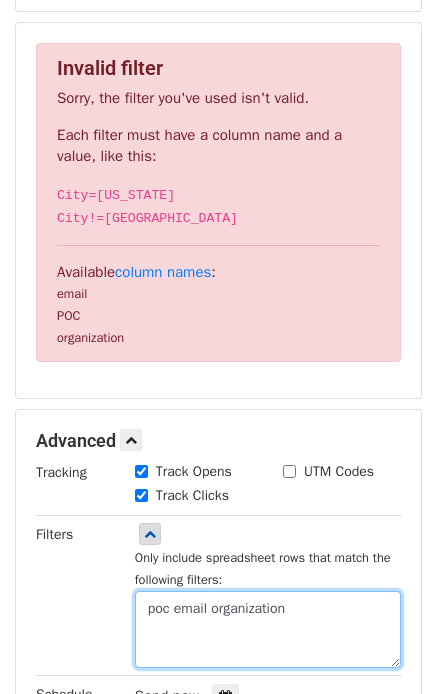 scroll, scrollTop: 0, scrollLeft: 0, axis: both 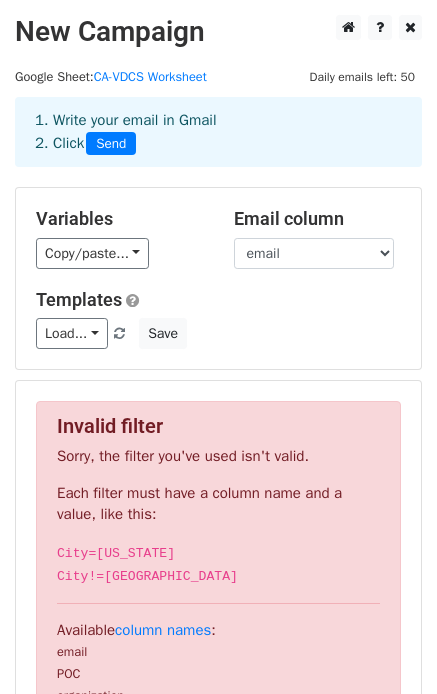 type on "poc email organization" 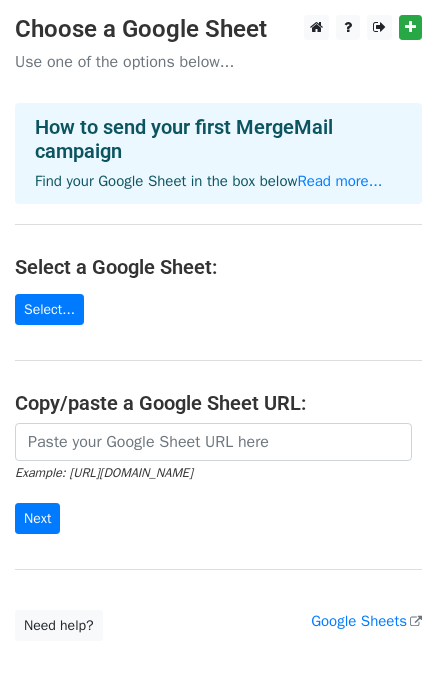 scroll, scrollTop: 0, scrollLeft: 0, axis: both 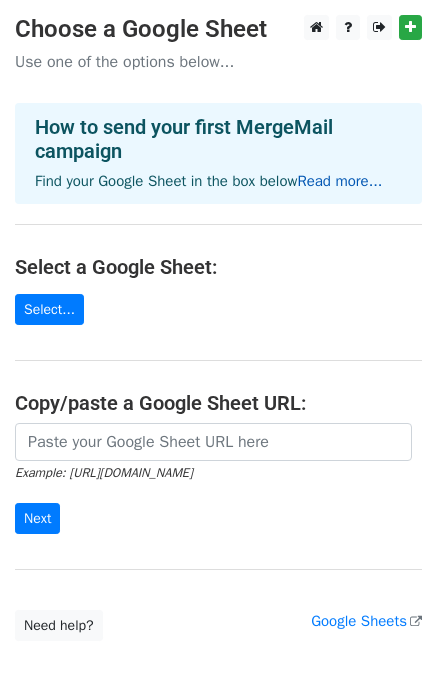 click on "Read more..." at bounding box center [339, 181] 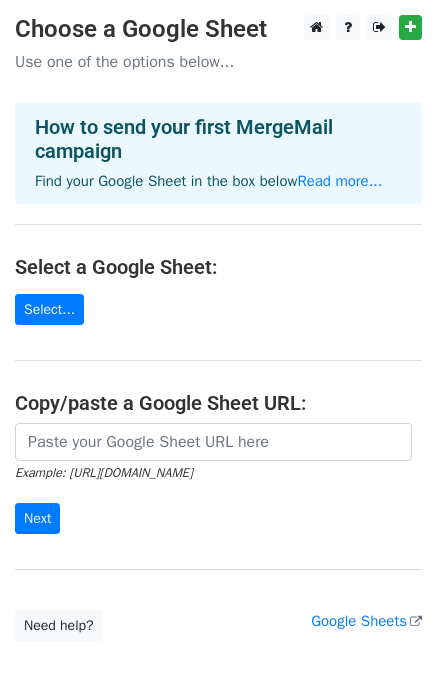 scroll, scrollTop: 0, scrollLeft: 0, axis: both 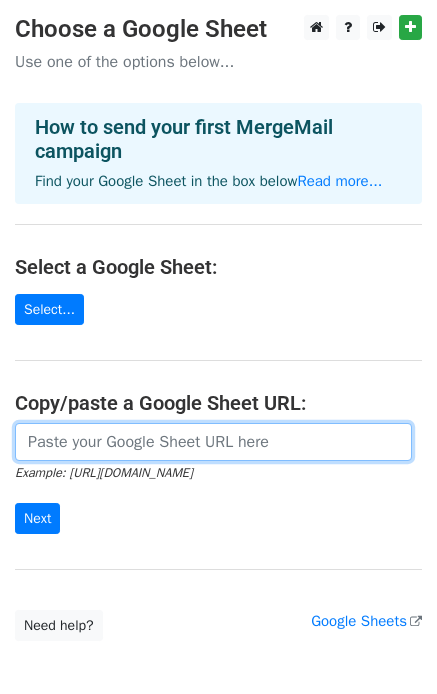 click at bounding box center (213, 442) 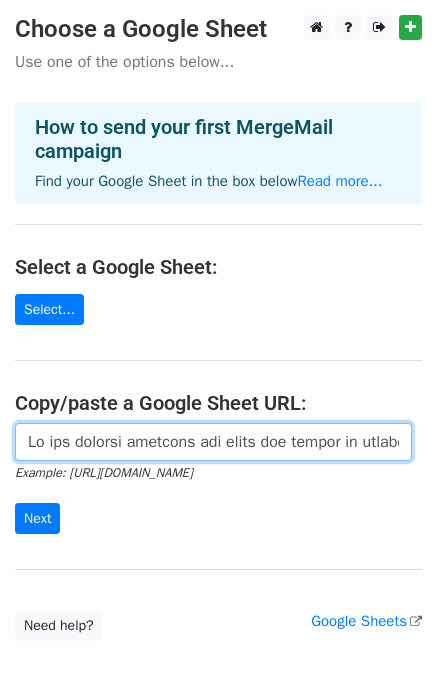 scroll, scrollTop: 0, scrollLeft: 9247, axis: horizontal 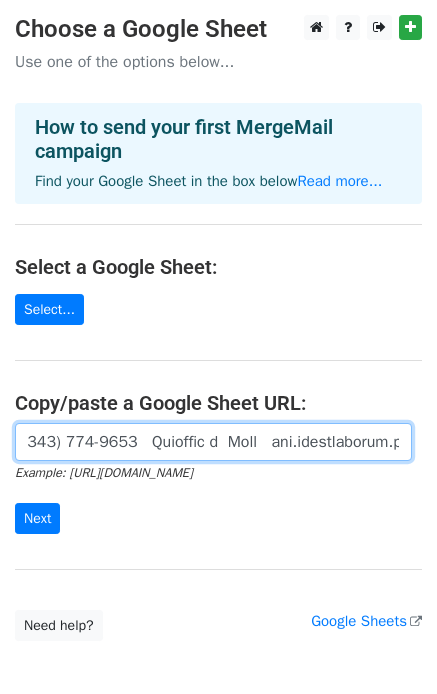 drag, startPoint x: 391, startPoint y: 440, endPoint x: -19, endPoint y: 445, distance: 410.0305 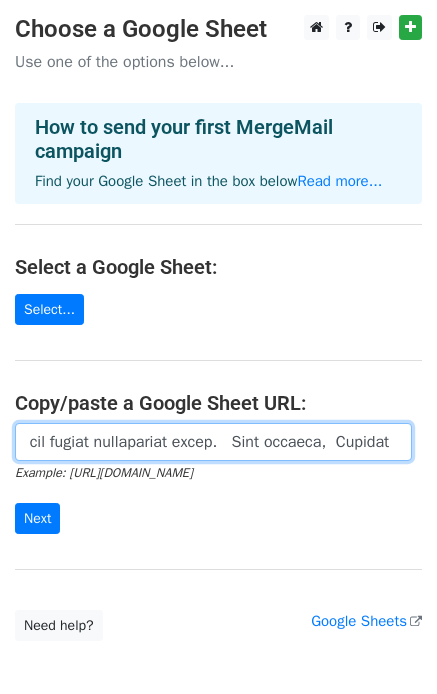 scroll, scrollTop: 0, scrollLeft: 8281, axis: horizontal 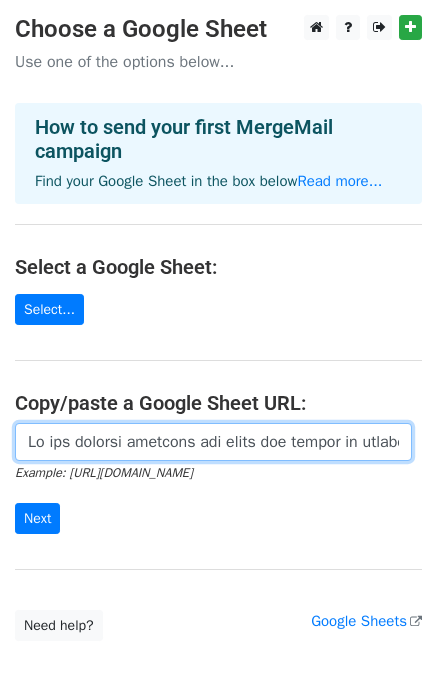 drag, startPoint x: 392, startPoint y: 437, endPoint x: -62, endPoint y: 439, distance: 454.0044 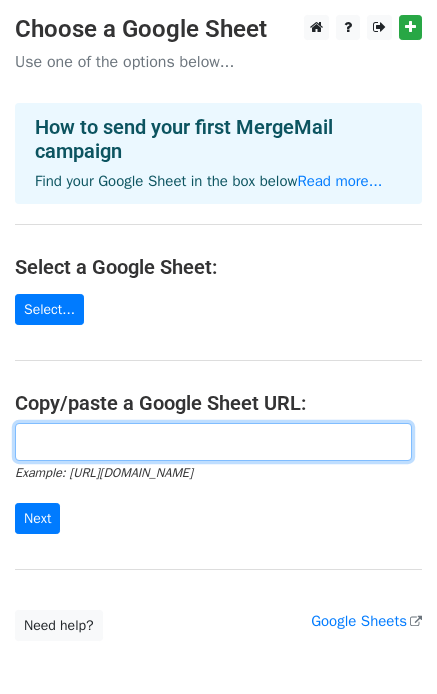 type on "​ ​" 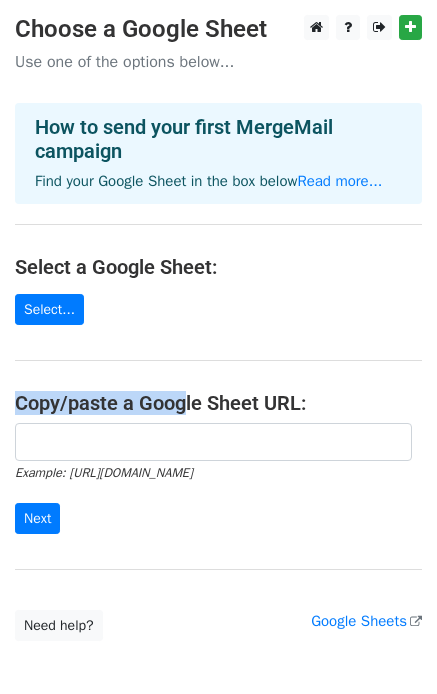 drag, startPoint x: 249, startPoint y: 320, endPoint x: 242, endPoint y: 196, distance: 124.197426 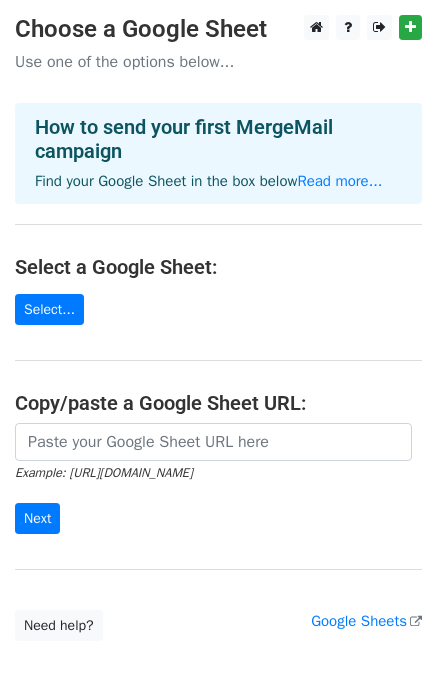 scroll, scrollTop: 0, scrollLeft: 0, axis: both 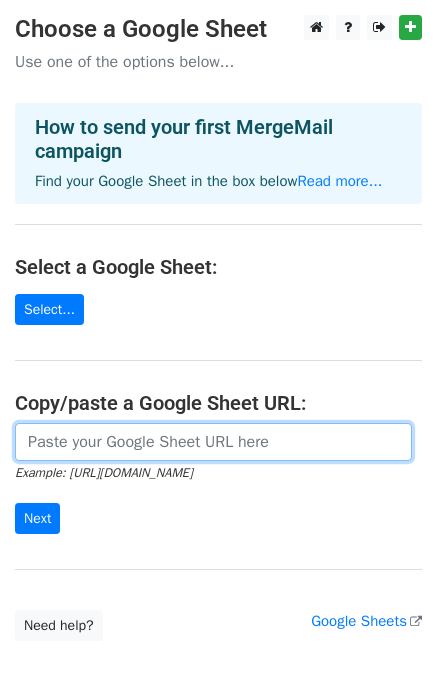 click at bounding box center (213, 442) 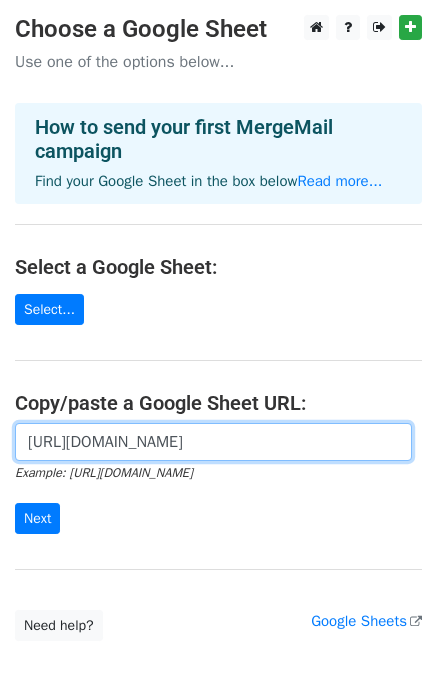 scroll, scrollTop: 0, scrollLeft: 414, axis: horizontal 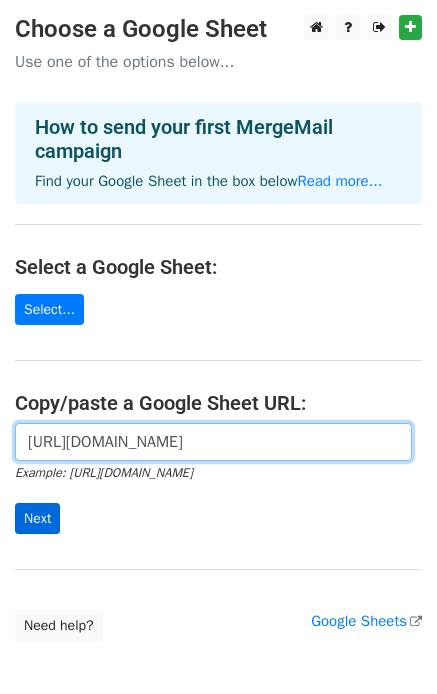 type on "[URL][DOMAIN_NAME]" 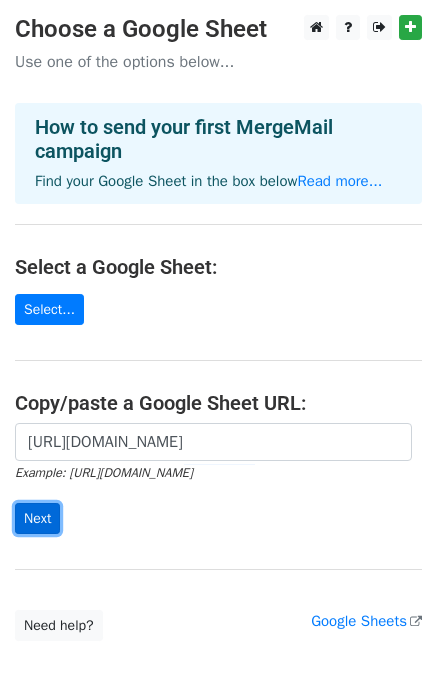 click on "Next" at bounding box center (37, 518) 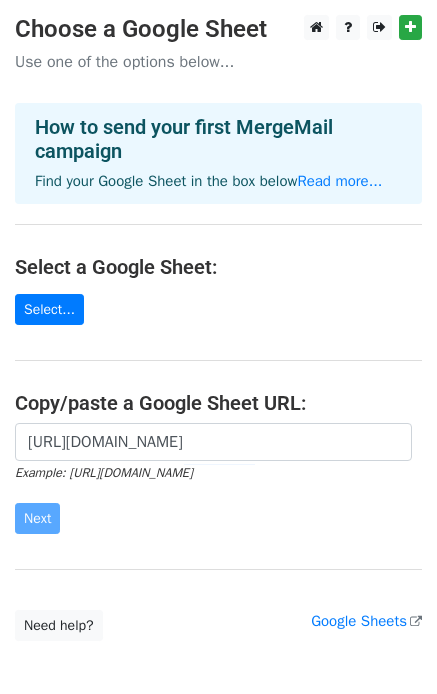 scroll, scrollTop: 0, scrollLeft: 0, axis: both 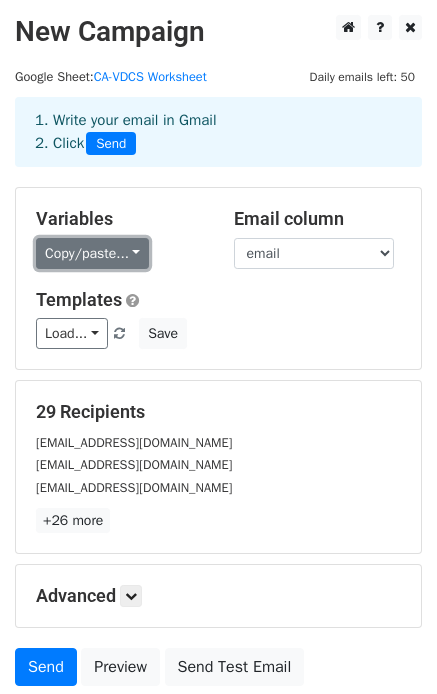 click on "Copy/paste..." at bounding box center (92, 253) 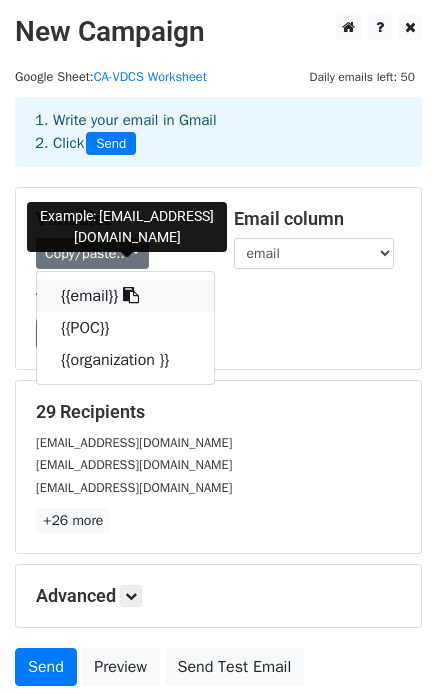 click on "{{email}}" at bounding box center [125, 296] 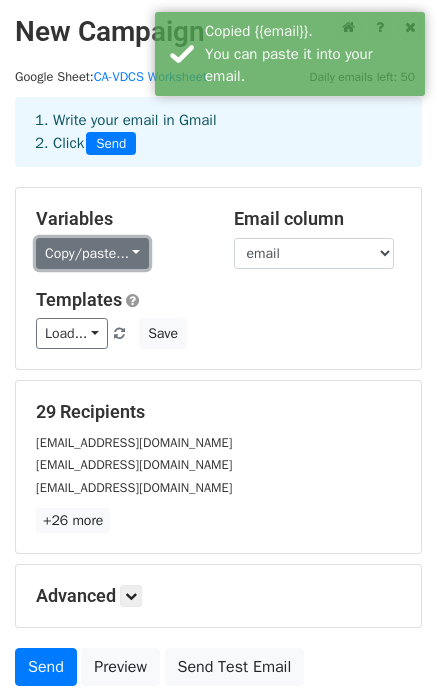 click on "Copy/paste..." at bounding box center [92, 253] 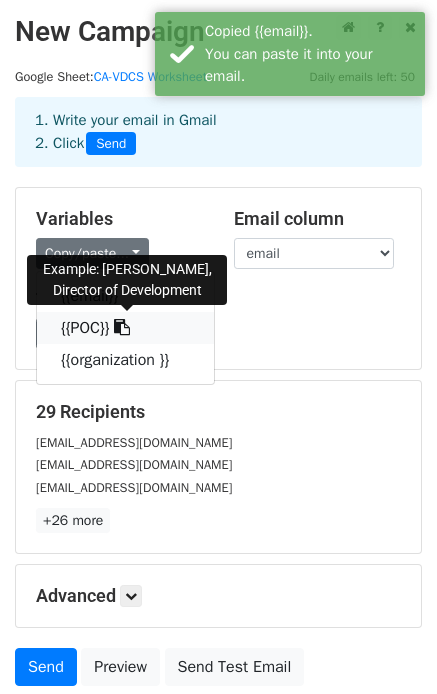 click on "{{POC}}" at bounding box center [125, 328] 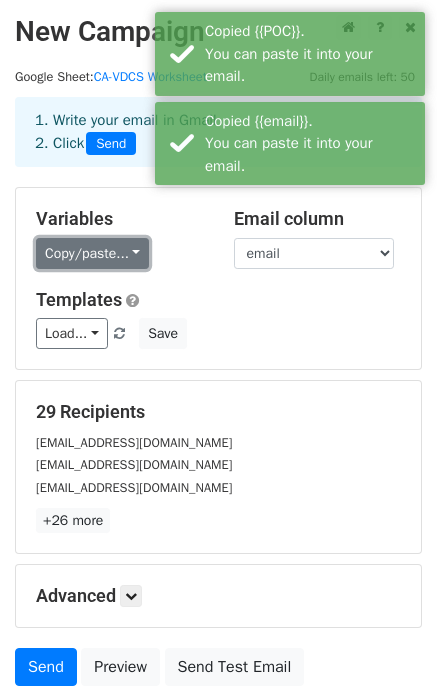 click on "Copy/paste..." at bounding box center (92, 253) 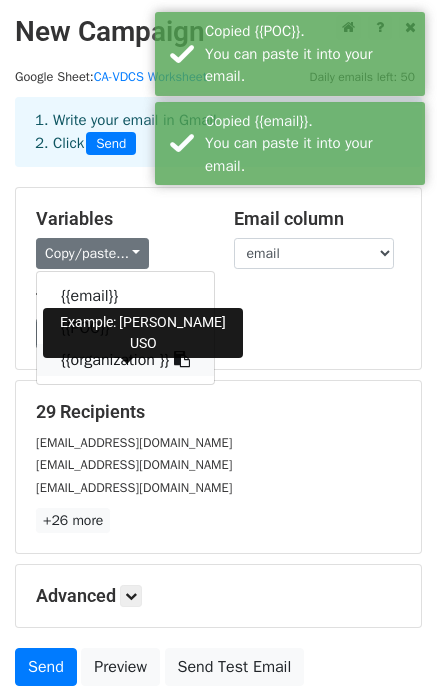 click on "{{organization }}" at bounding box center (125, 360) 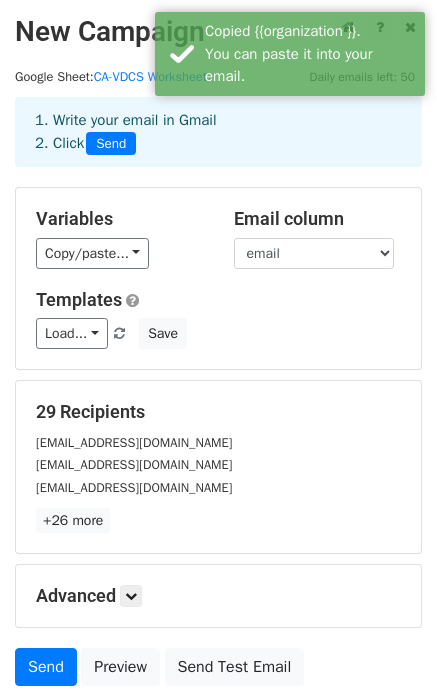 click on "Variables
Copy/paste...
{{email}}
{{POC}}
{{organization }}
Email column
email
POC
organization
Templates
Load...
Partnership Opportunity- Supporting Veterans and Comedy
Save" at bounding box center (218, 278) 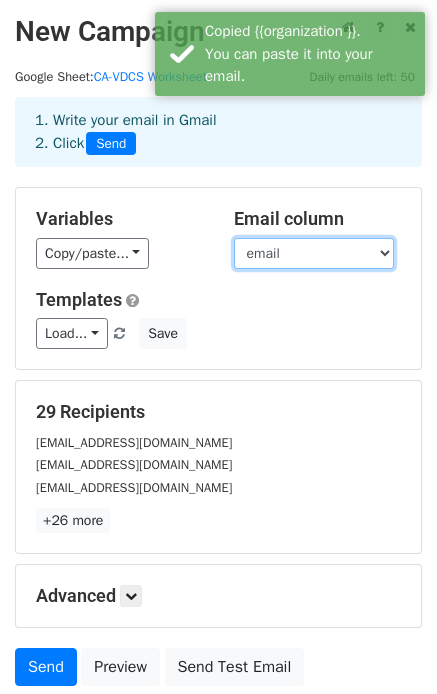 click on "email
POC
organization" at bounding box center [314, 253] 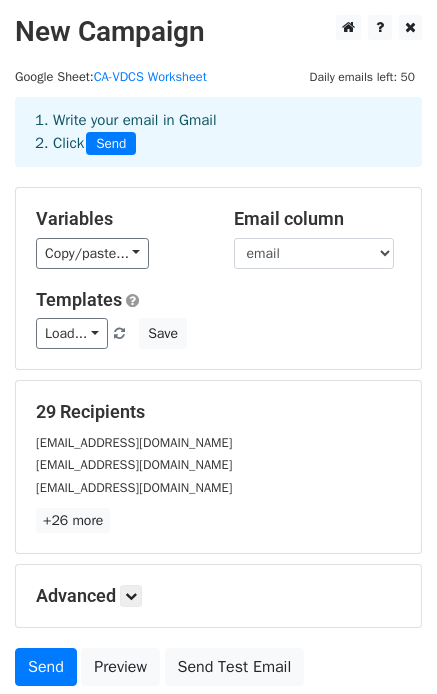 click on "Variables
Copy/paste...
{{email}}
{{POC}}
{{organization }}
Email column
email
POC
organization
Templates
Load...
Partnership Opportunity- Supporting Veterans and Comedy
Save" at bounding box center [218, 278] 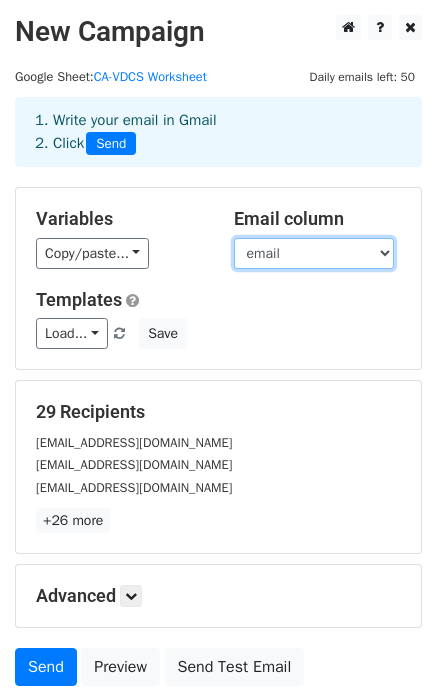 click on "email
POC
organization" at bounding box center [314, 253] 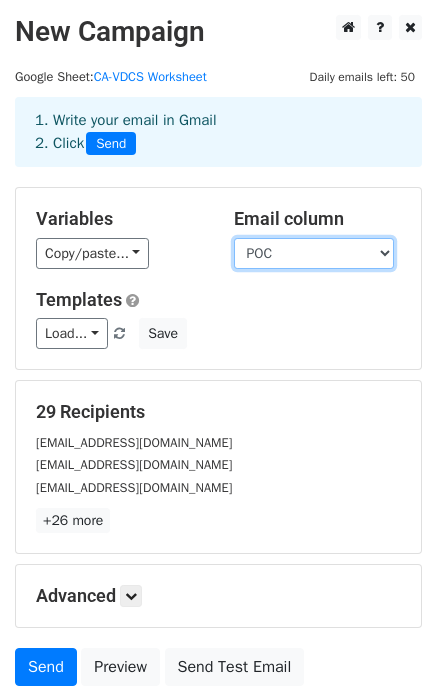 click on "email
POC
organization" at bounding box center [314, 253] 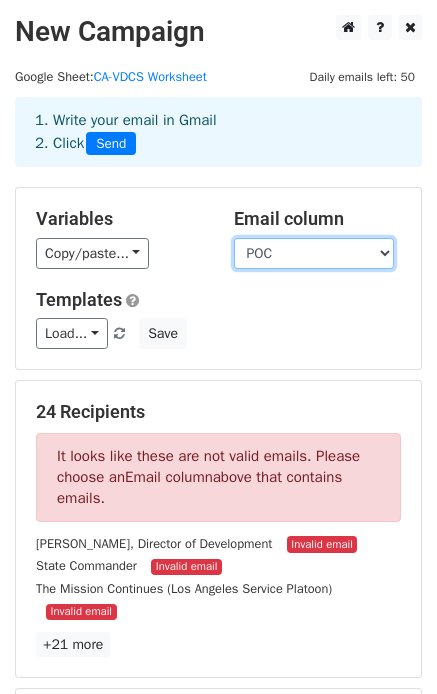 click on "email
POC
organization" at bounding box center (314, 253) 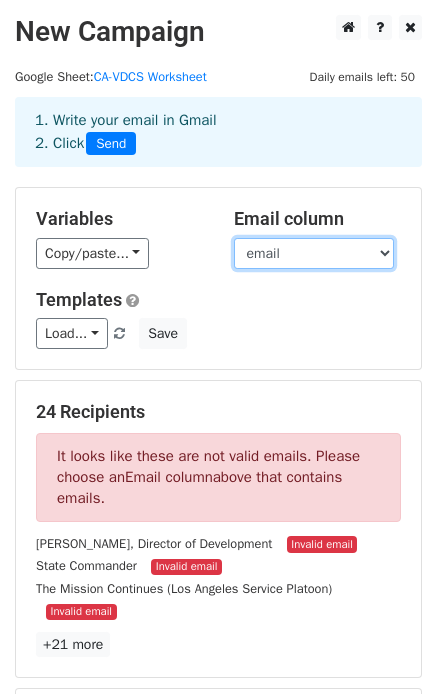 click on "email
POC
organization" at bounding box center [314, 253] 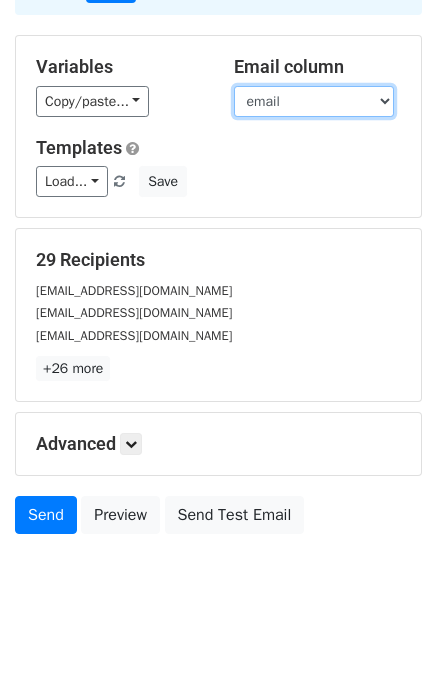 scroll, scrollTop: 162, scrollLeft: 0, axis: vertical 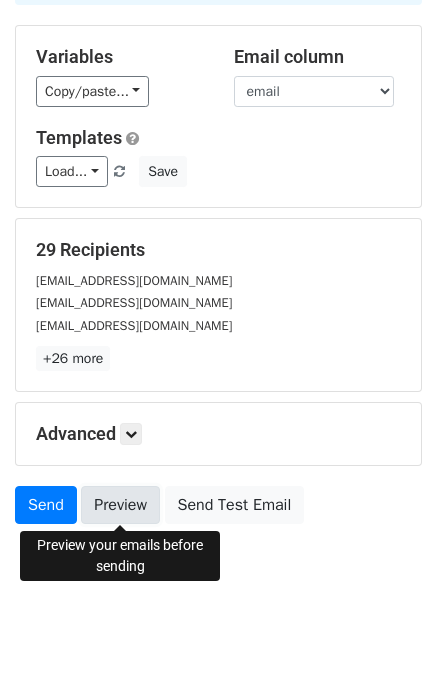 click on "Preview" at bounding box center (120, 505) 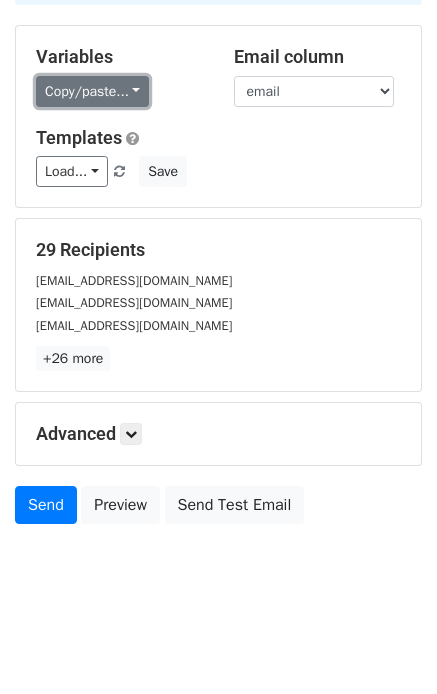 click on "Copy/paste..." at bounding box center [92, 91] 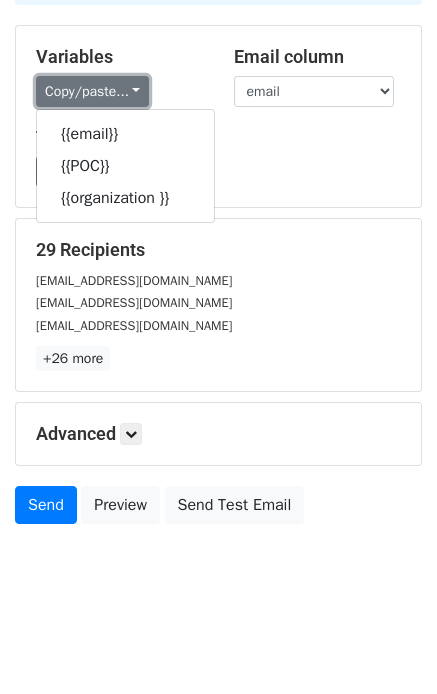 click on "Copy/paste..." at bounding box center [92, 91] 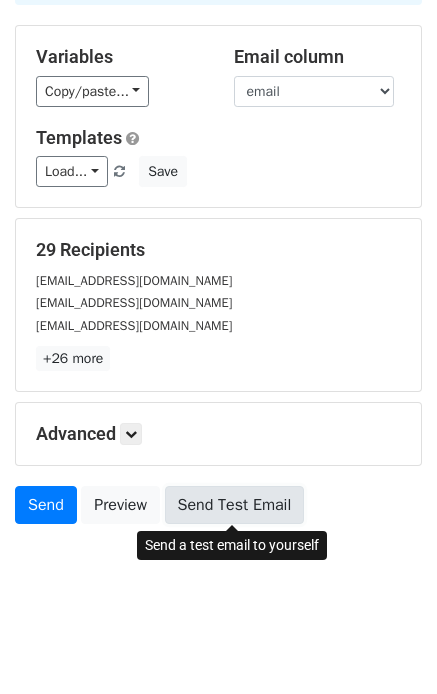 click on "Send Test Email" at bounding box center [235, 505] 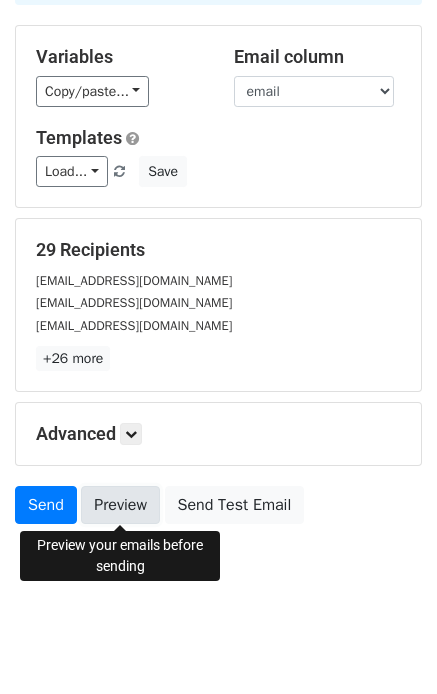click on "Preview" at bounding box center [120, 505] 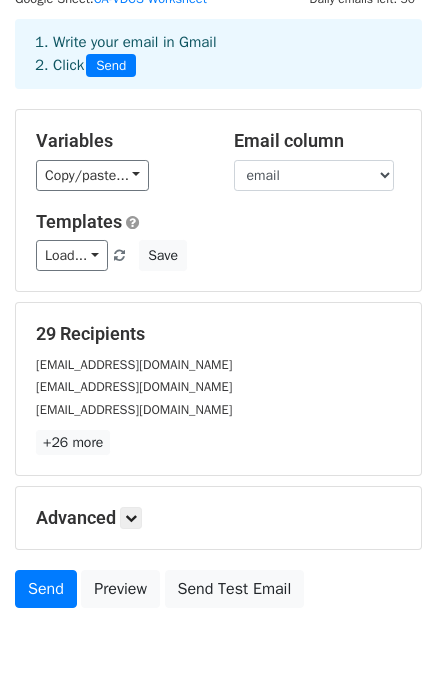 scroll, scrollTop: 0, scrollLeft: 0, axis: both 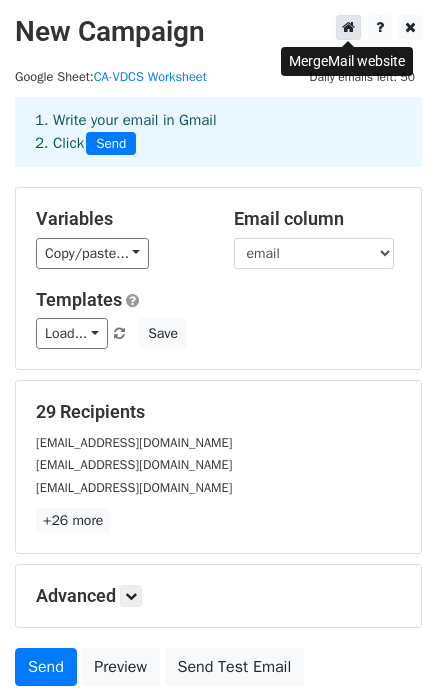 click at bounding box center (348, 27) 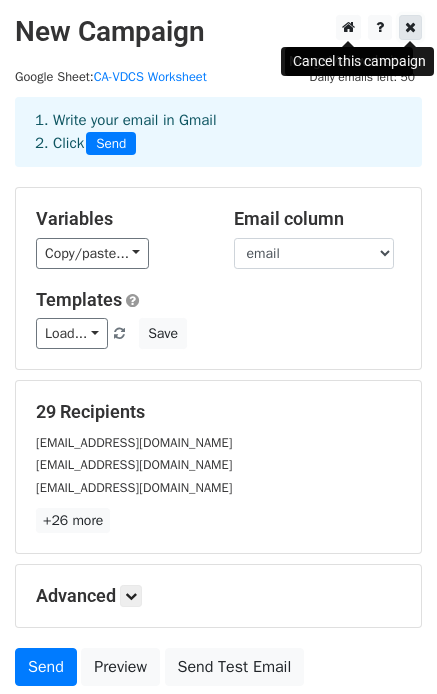 click at bounding box center [410, 27] 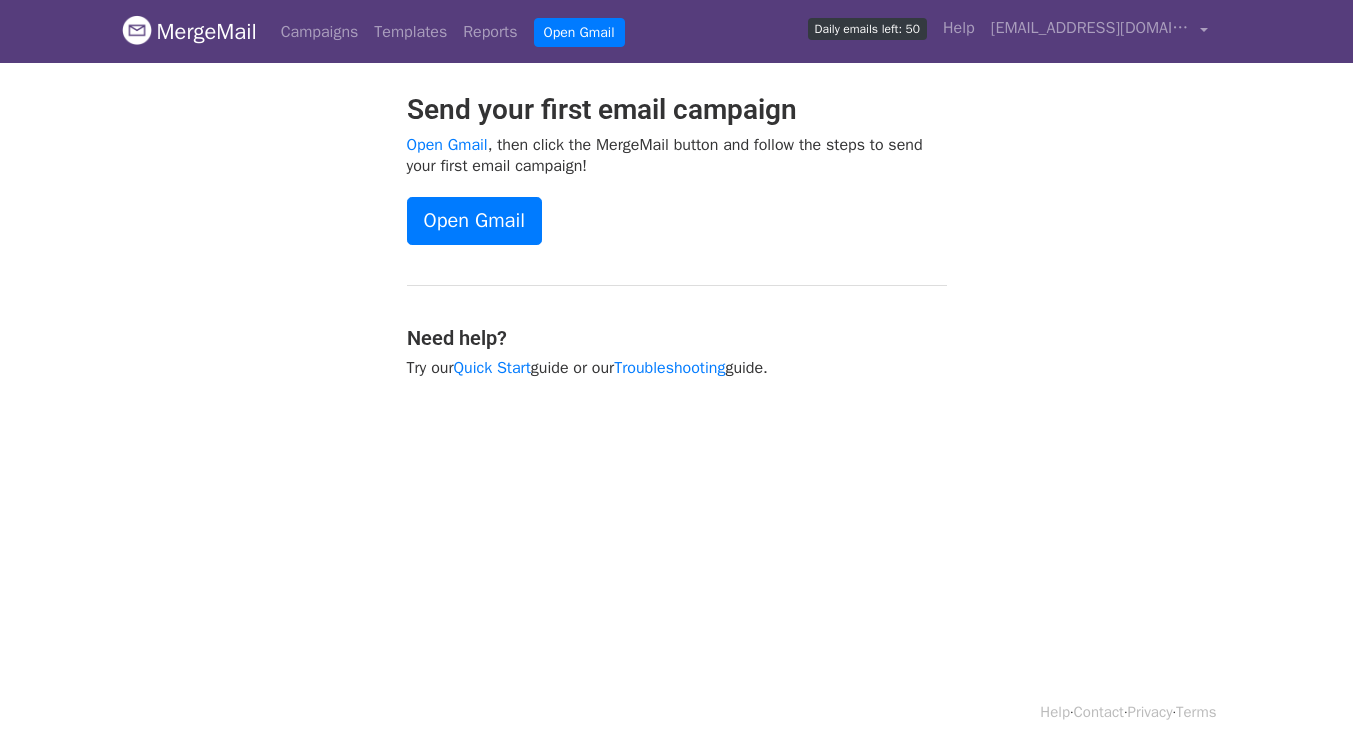 scroll, scrollTop: 0, scrollLeft: 0, axis: both 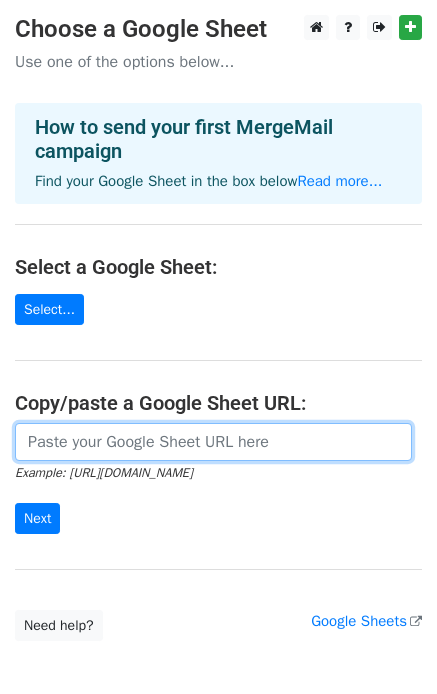 click at bounding box center (213, 442) 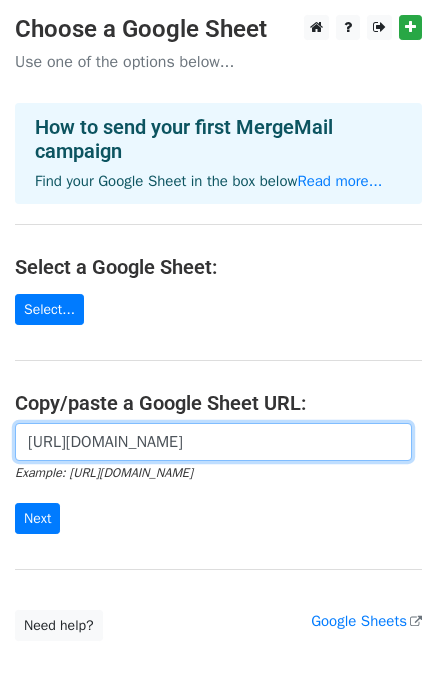 scroll, scrollTop: 0, scrollLeft: 414, axis: horizontal 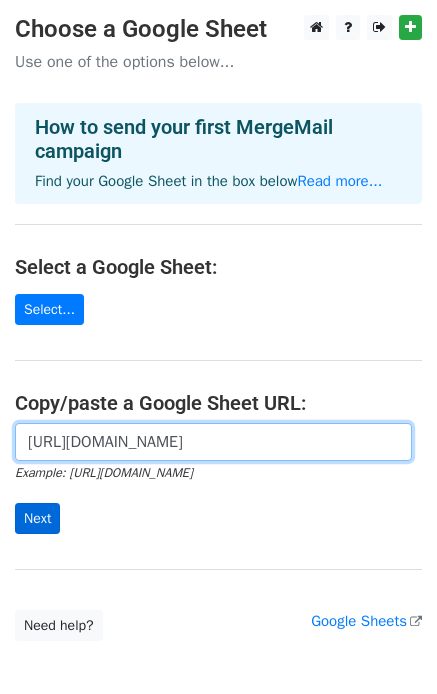 type on "[URL][DOMAIN_NAME]" 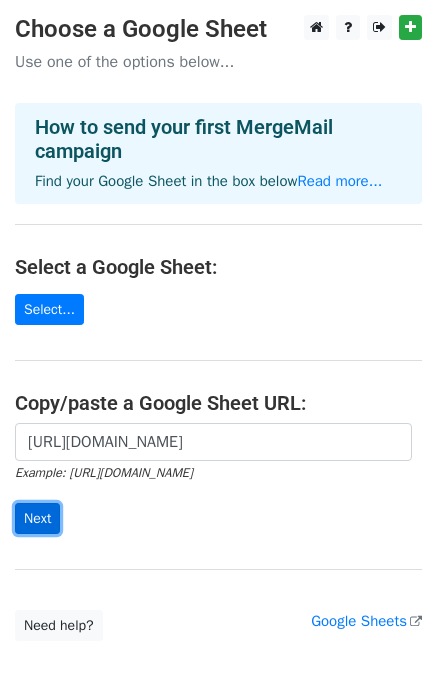 click on "Next" at bounding box center [37, 518] 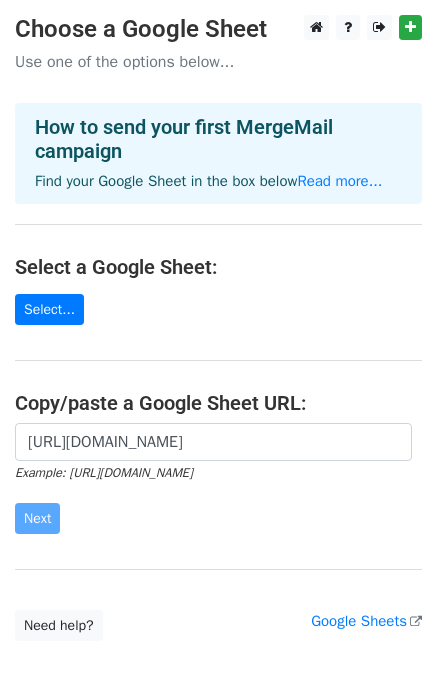 scroll, scrollTop: 0, scrollLeft: 0, axis: both 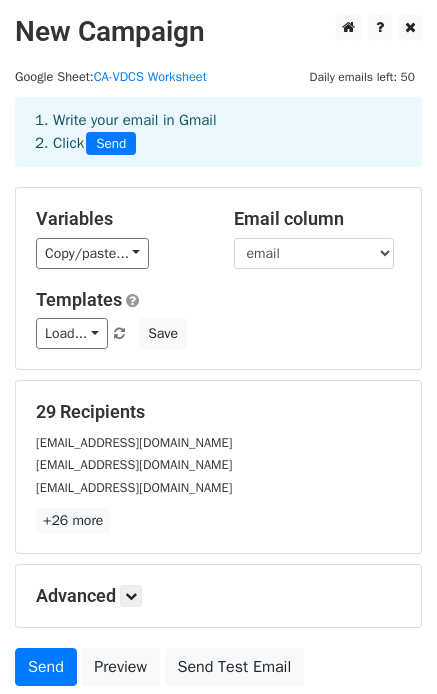 click on "[EMAIL_ADDRESS][DOMAIN_NAME]" at bounding box center (218, 464) 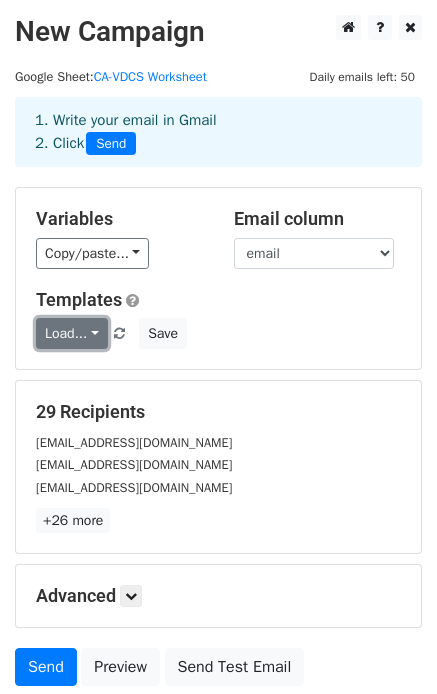 click on "Load..." at bounding box center [72, 333] 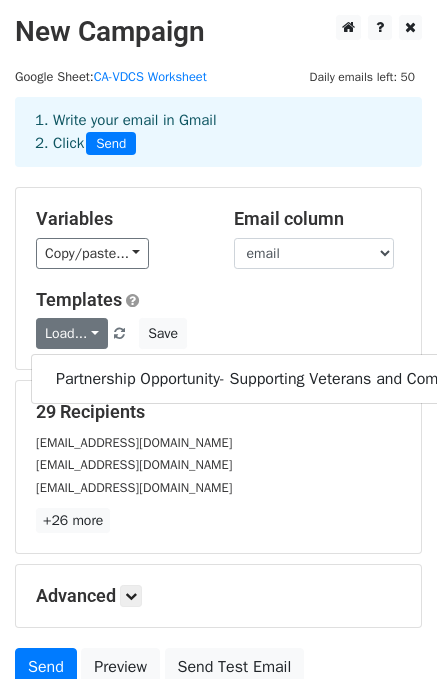 click on "Load...
Partnership Opportunity- Supporting Veterans and Comedy
Save" at bounding box center (218, 333) 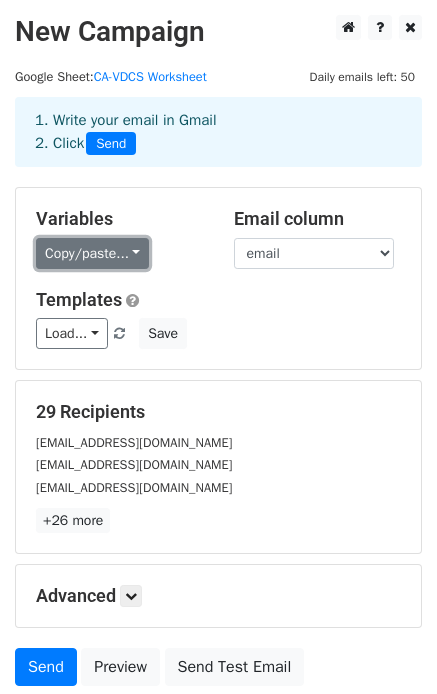 click on "Copy/paste..." at bounding box center (92, 253) 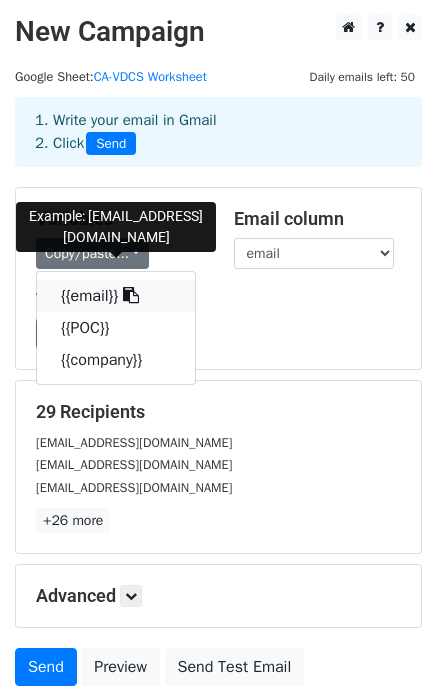 click on "{{email}}" at bounding box center [116, 296] 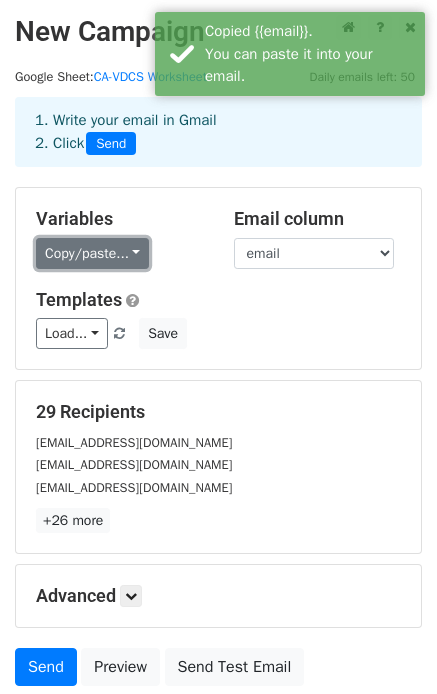 click on "Copy/paste..." at bounding box center (92, 253) 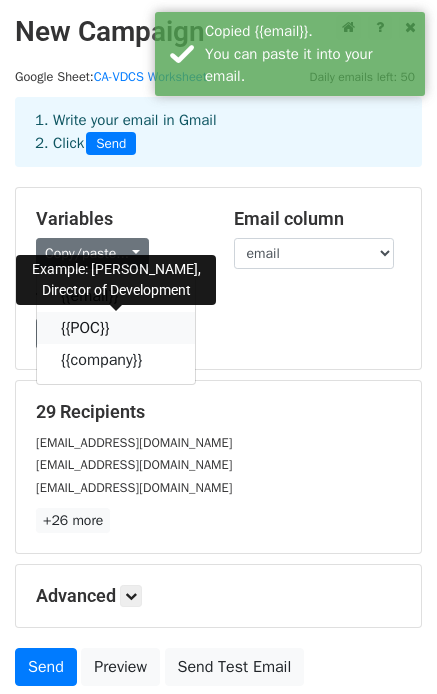 click on "{{POC}}" at bounding box center (116, 328) 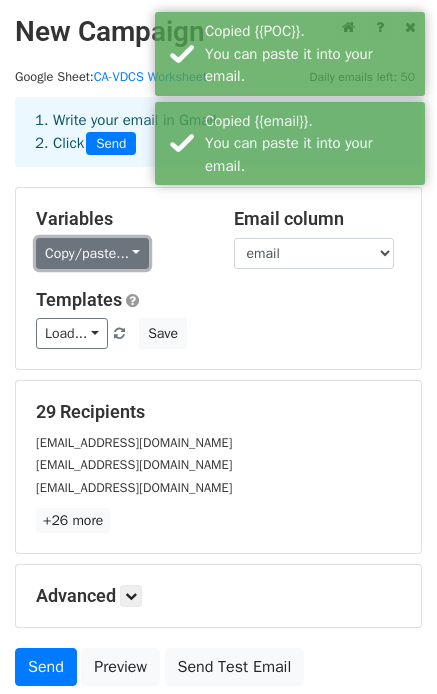 click on "Copy/paste..." at bounding box center [92, 253] 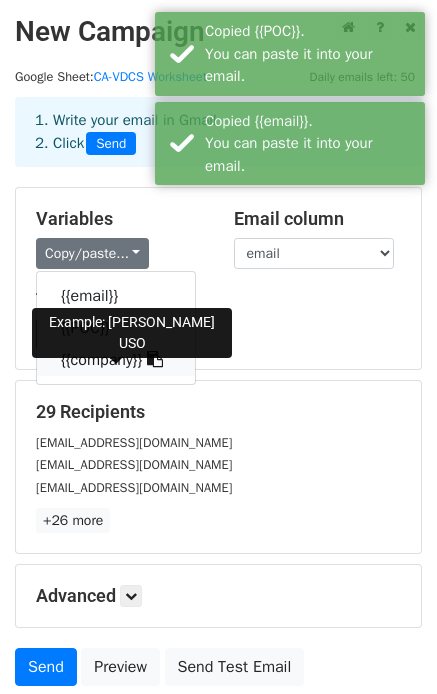 click on "{{company}}" at bounding box center (116, 360) 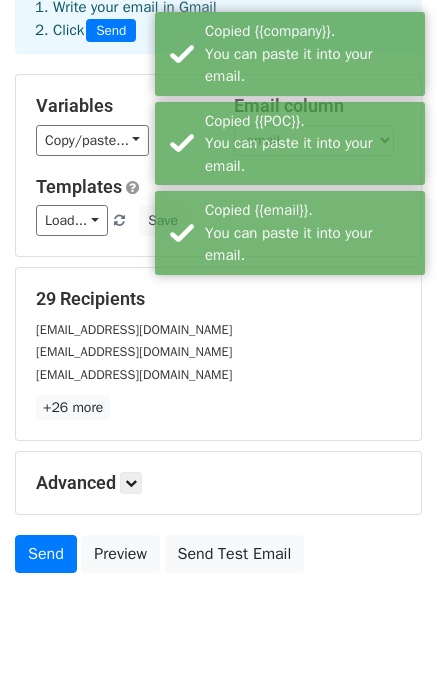 scroll, scrollTop: 162, scrollLeft: 0, axis: vertical 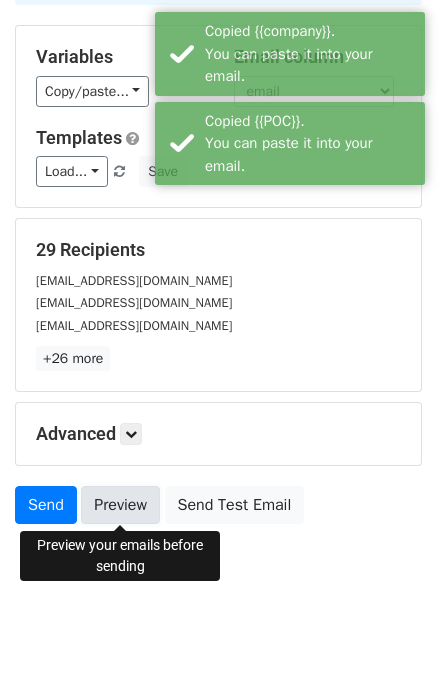 click on "Preview" at bounding box center [120, 505] 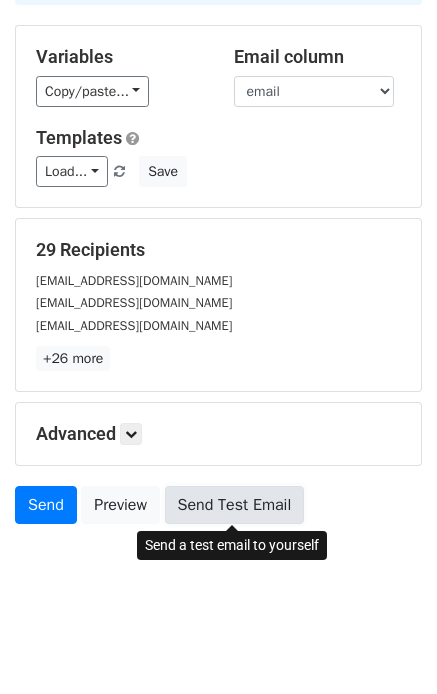 click on "Send Test Email" at bounding box center (235, 505) 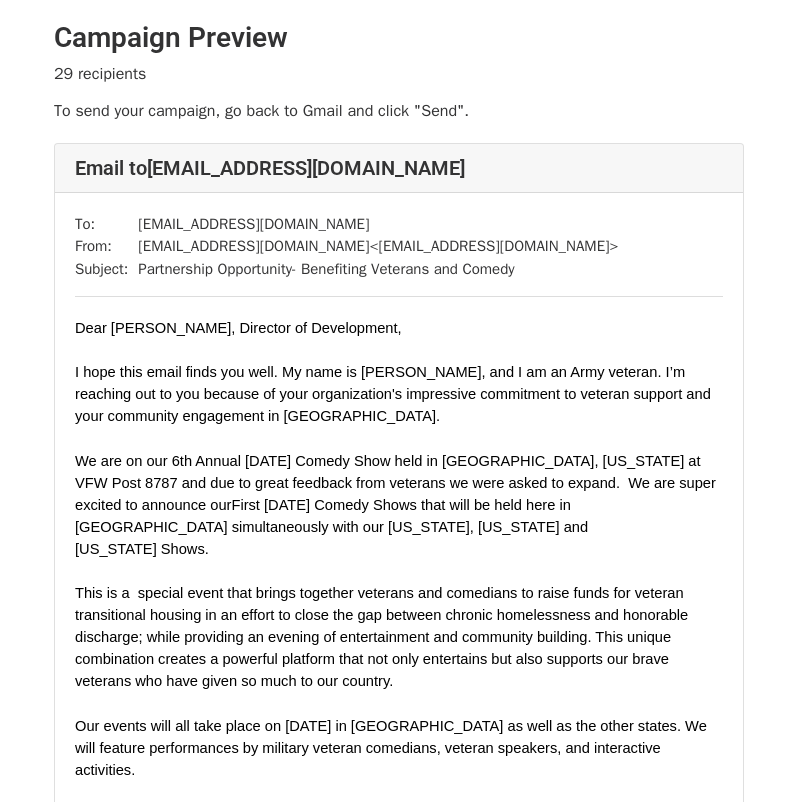scroll, scrollTop: 0, scrollLeft: 0, axis: both 